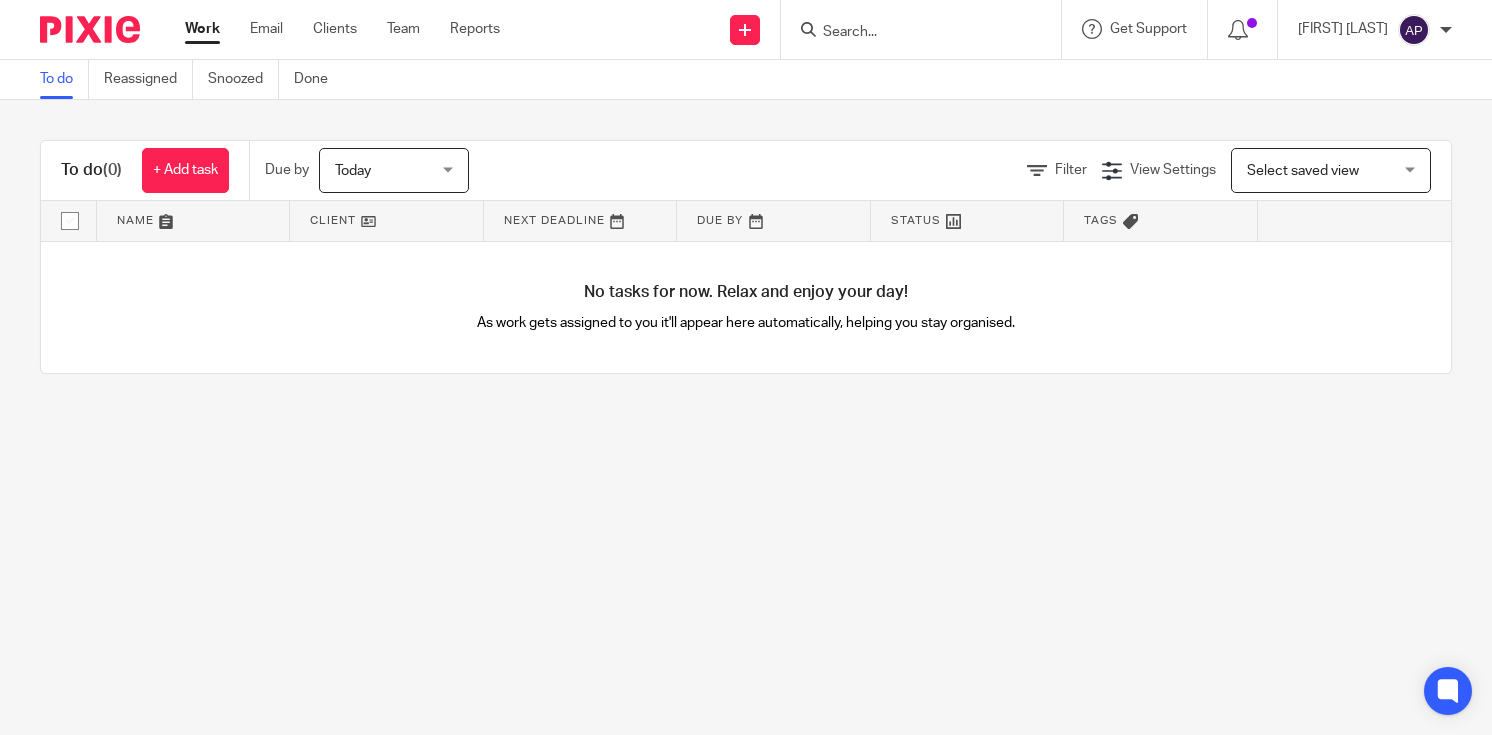 scroll, scrollTop: 0, scrollLeft: 0, axis: both 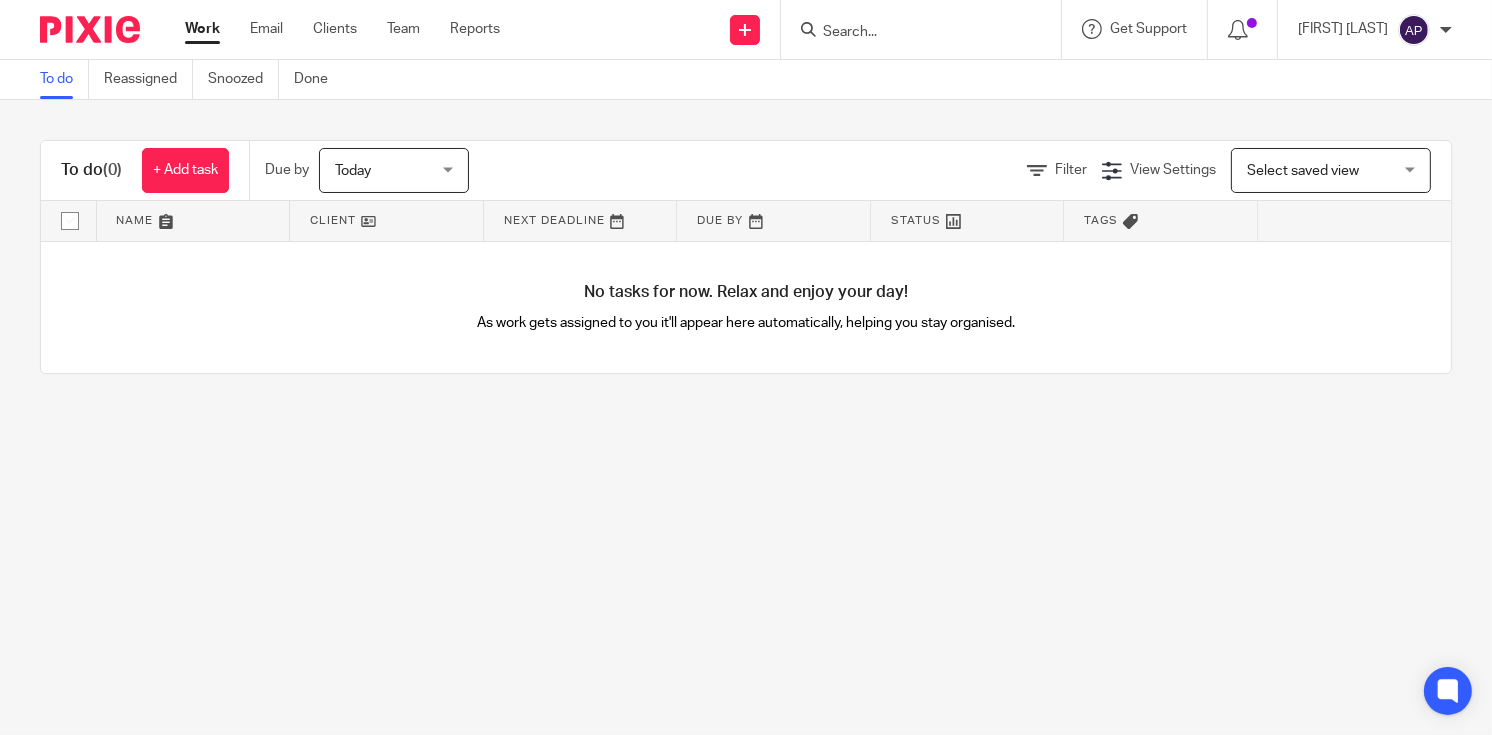 click at bounding box center [911, 33] 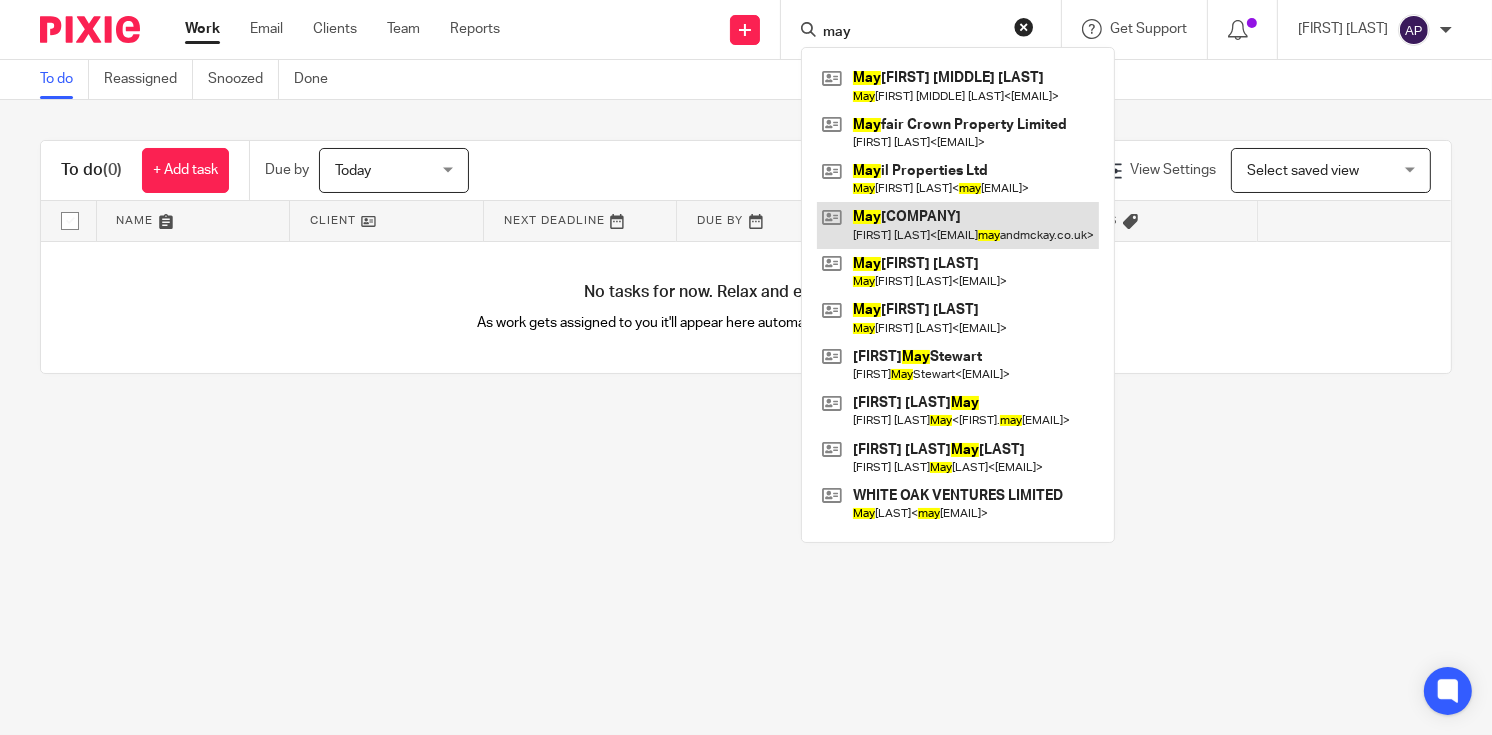 type on "may" 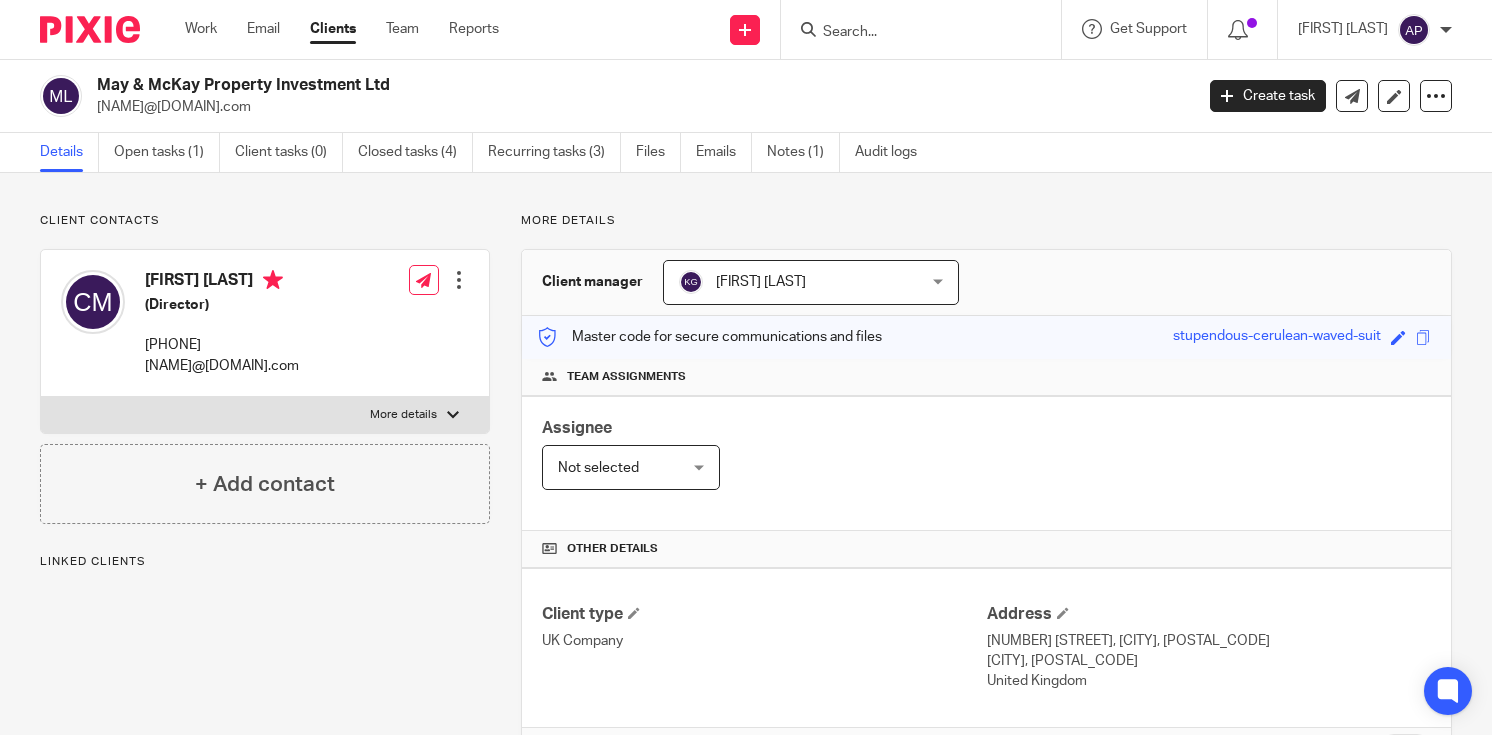 scroll, scrollTop: 0, scrollLeft: 0, axis: both 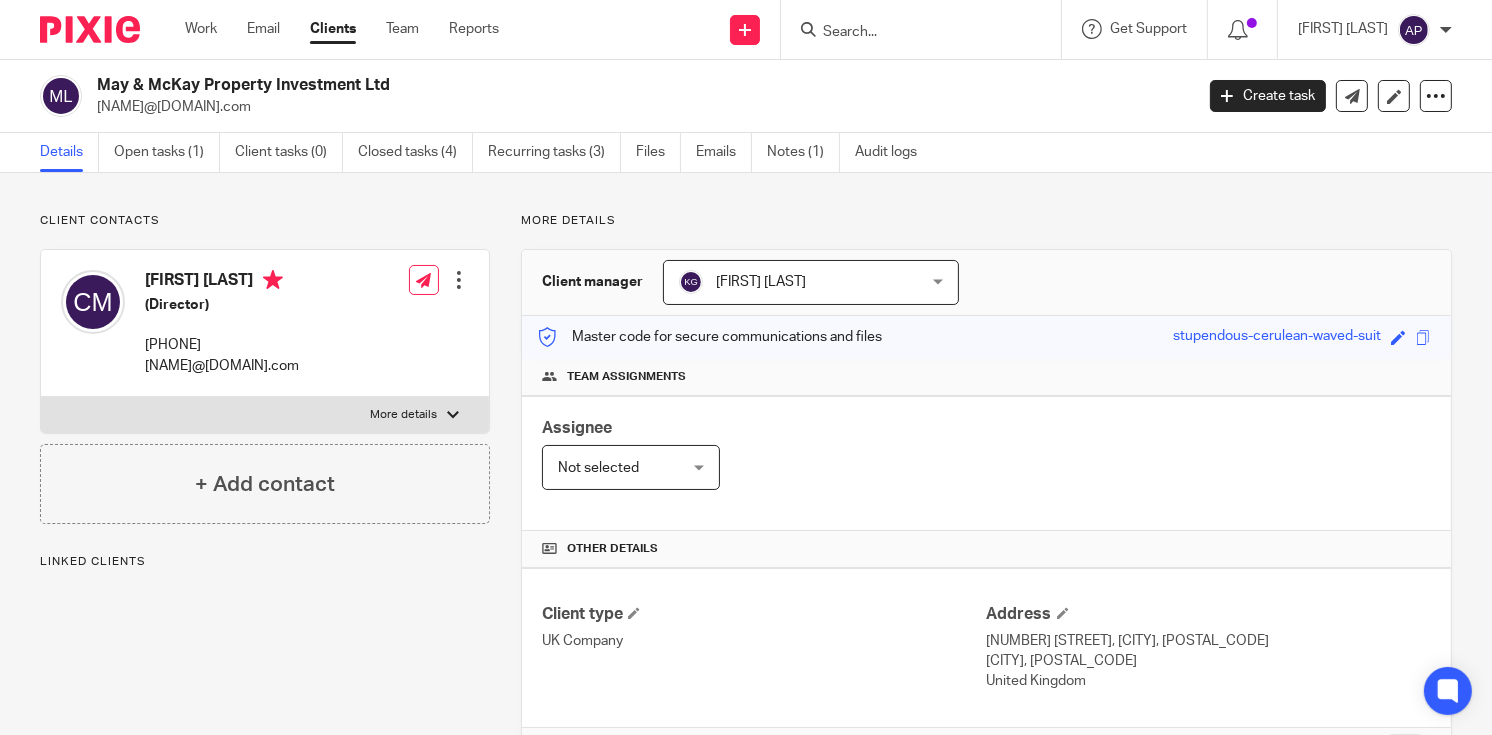 drag, startPoint x: 90, startPoint y: 79, endPoint x: 448, endPoint y: 79, distance: 358 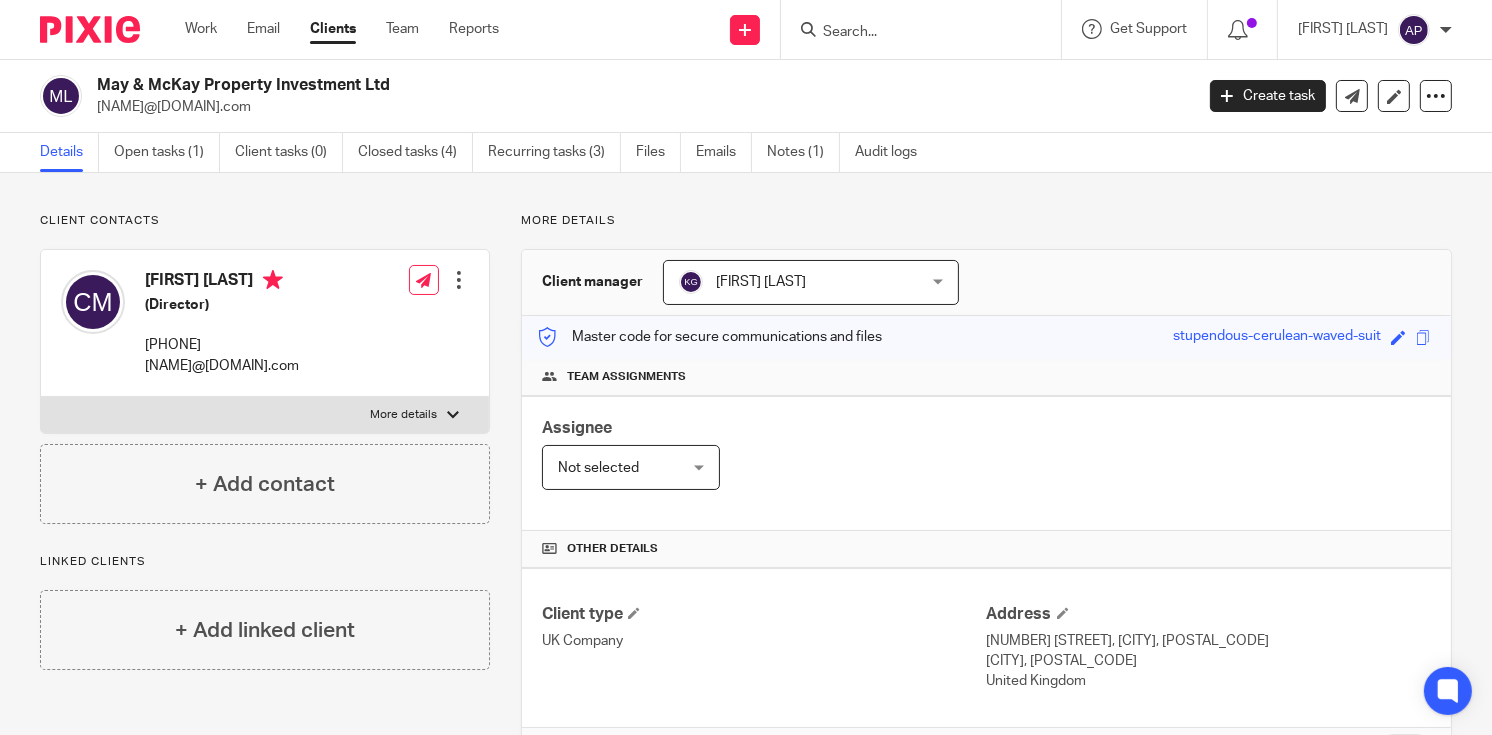click at bounding box center (911, 33) 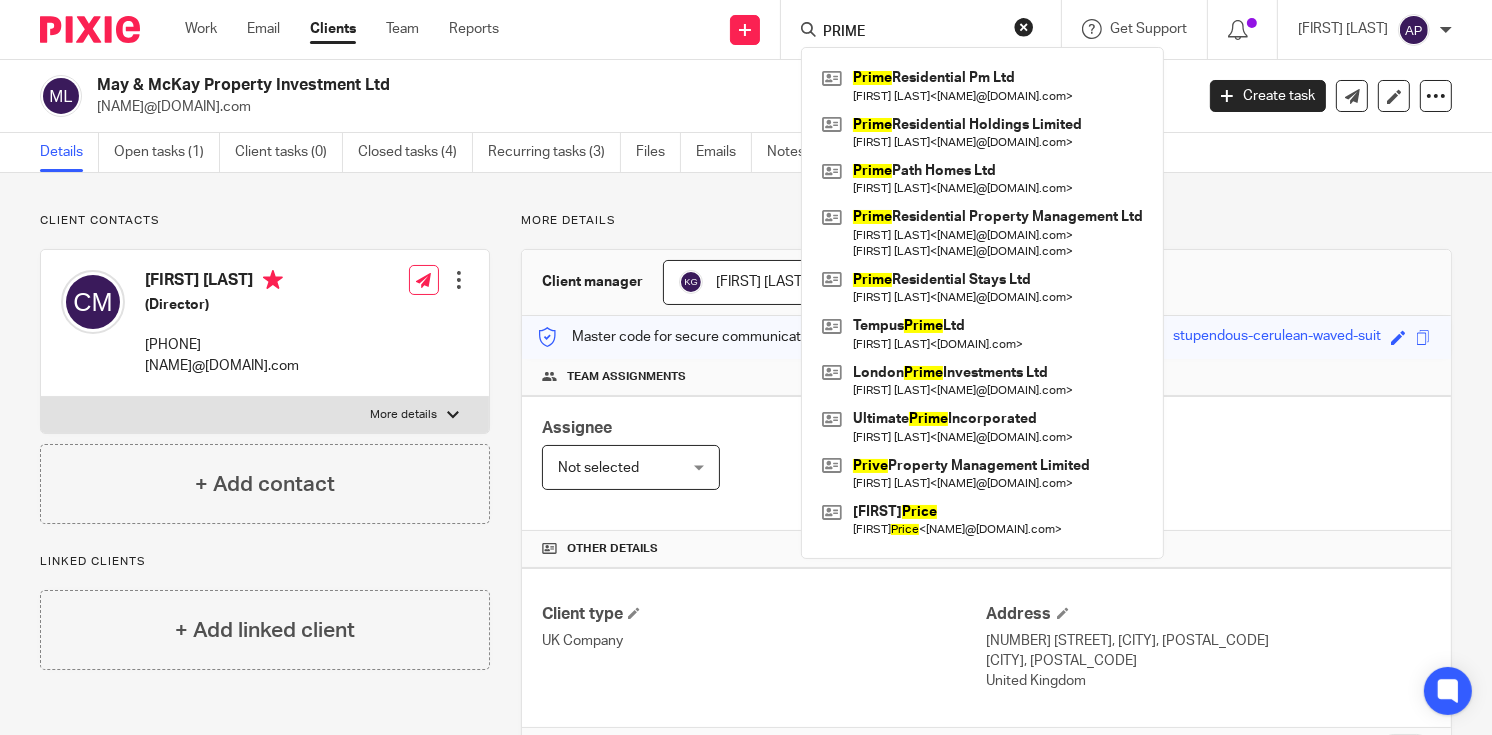 type on "PRIME" 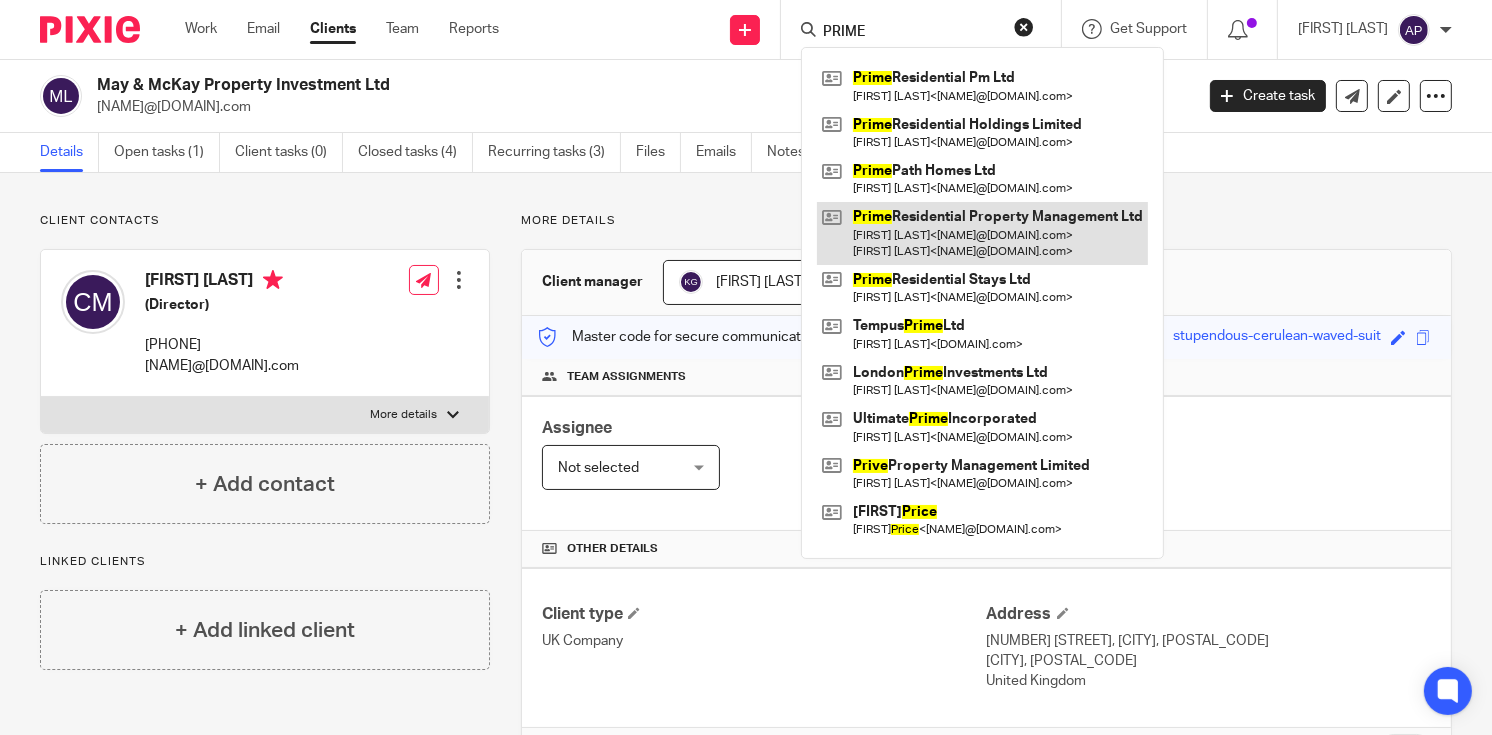 click at bounding box center (982, 233) 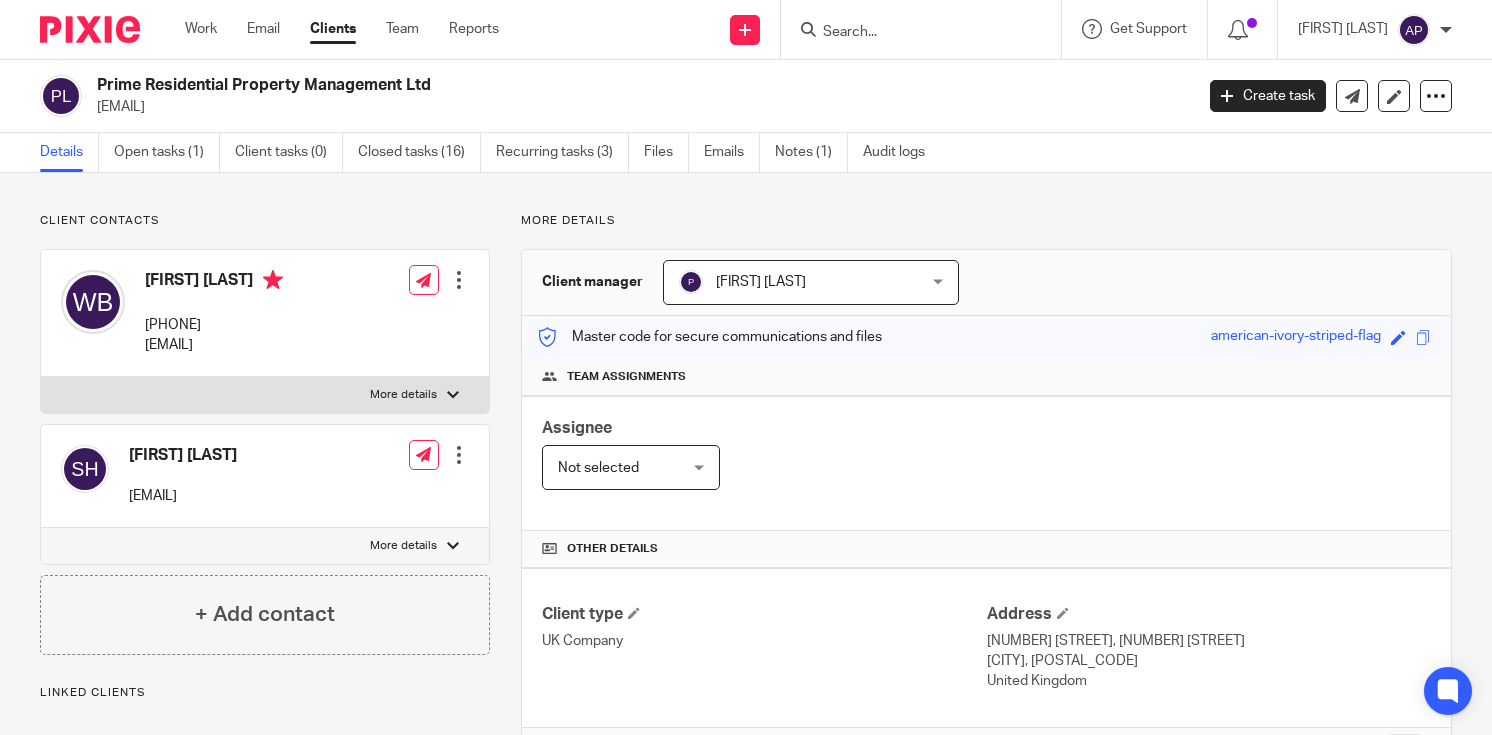 scroll, scrollTop: 0, scrollLeft: 0, axis: both 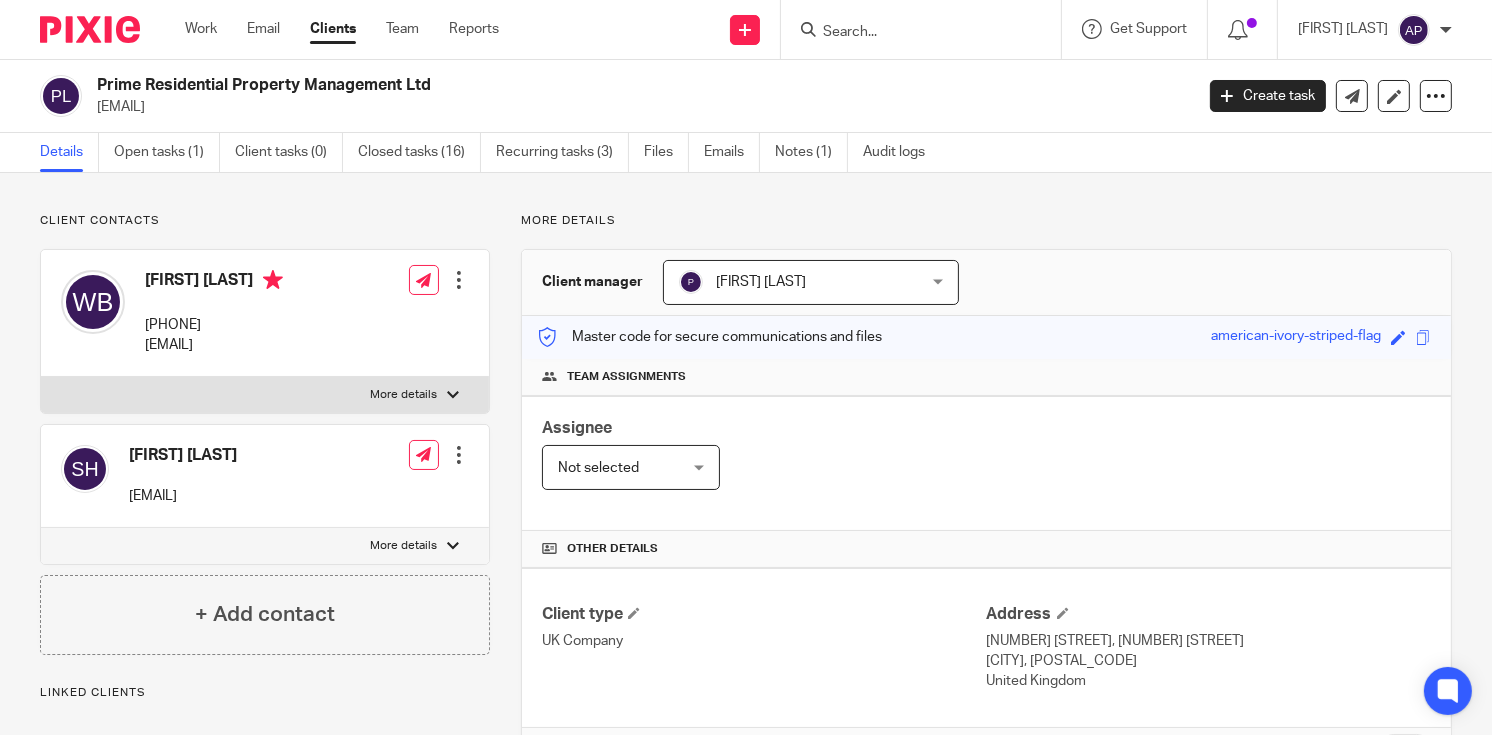click on "[COMPANY_NAME]
[EMAIL]" at bounding box center (610, 96) 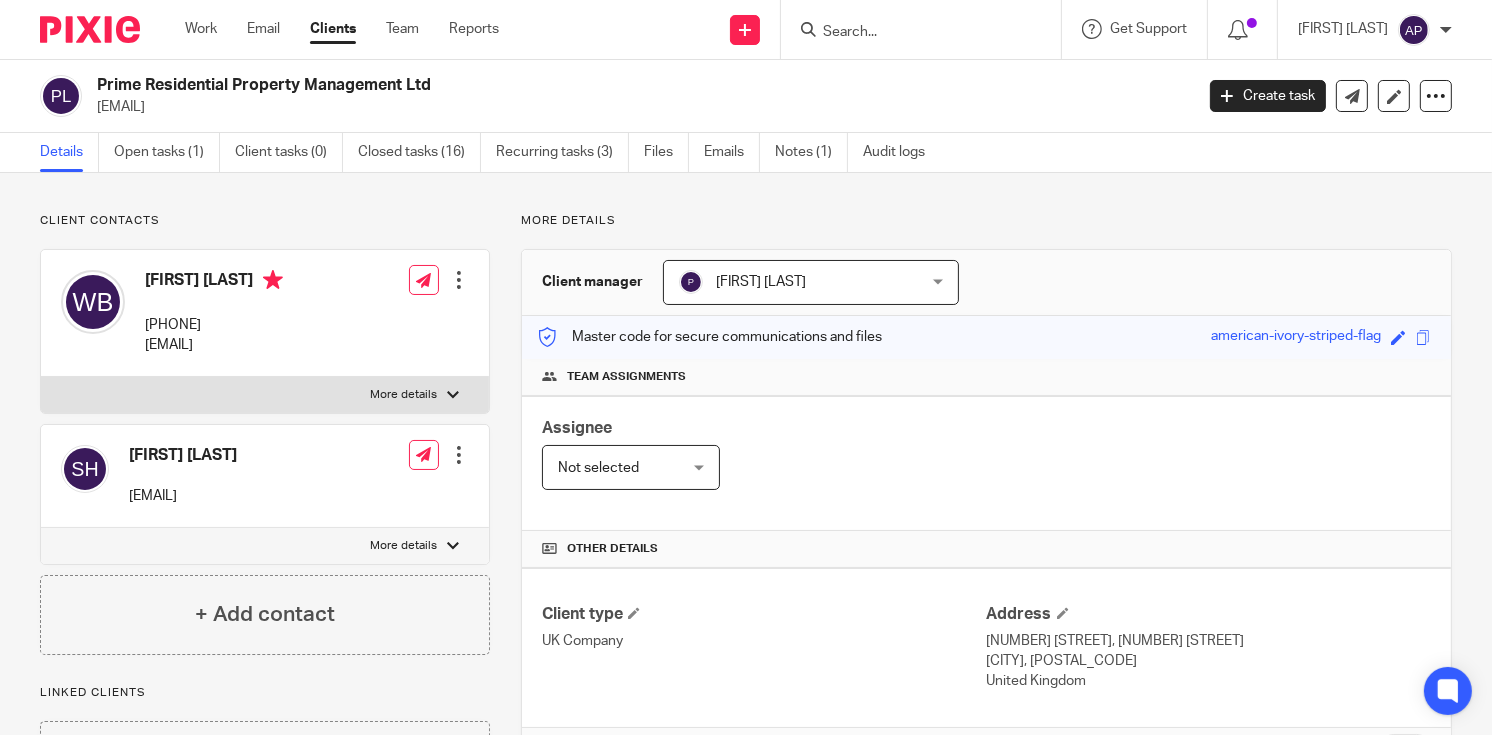 drag, startPoint x: 95, startPoint y: 107, endPoint x: 360, endPoint y: 103, distance: 265.03018 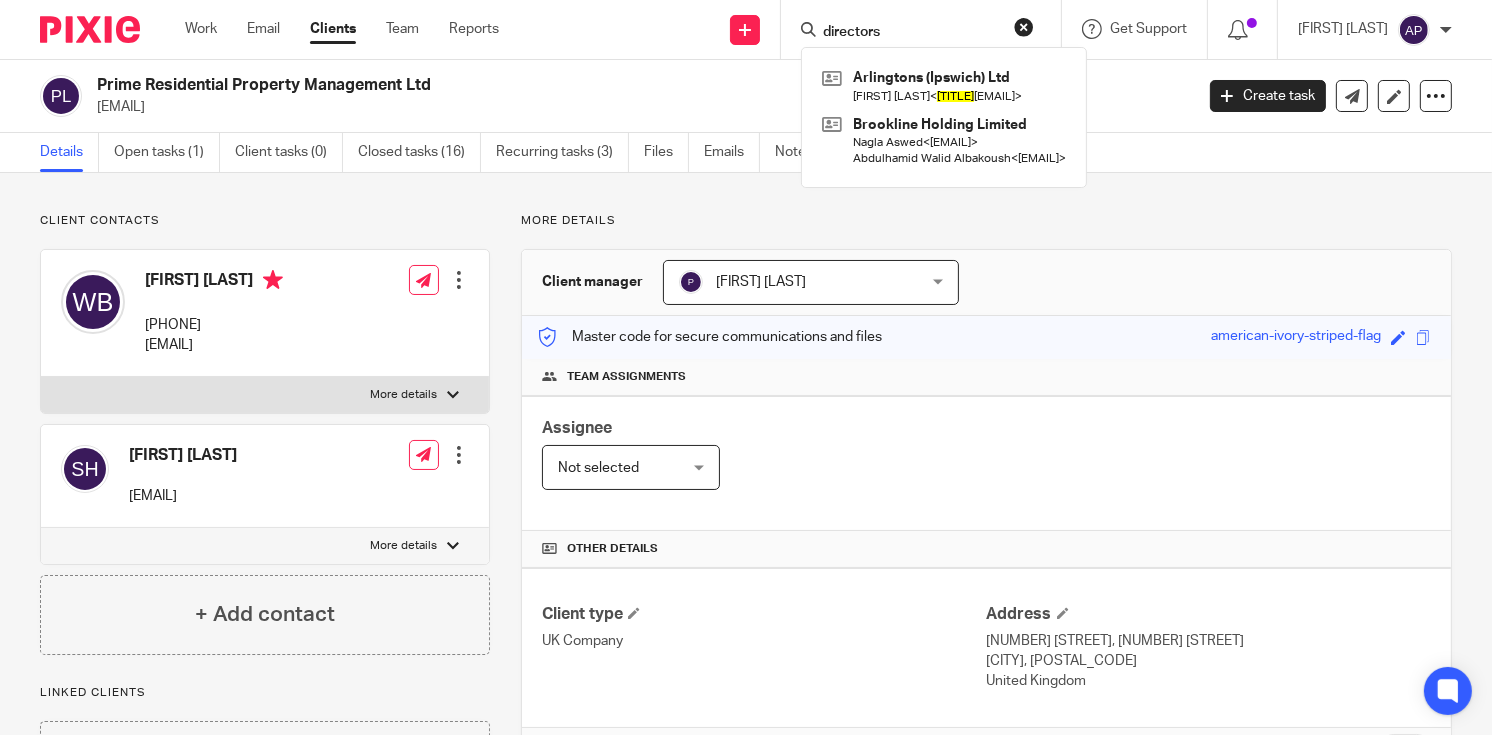 type on "directors" 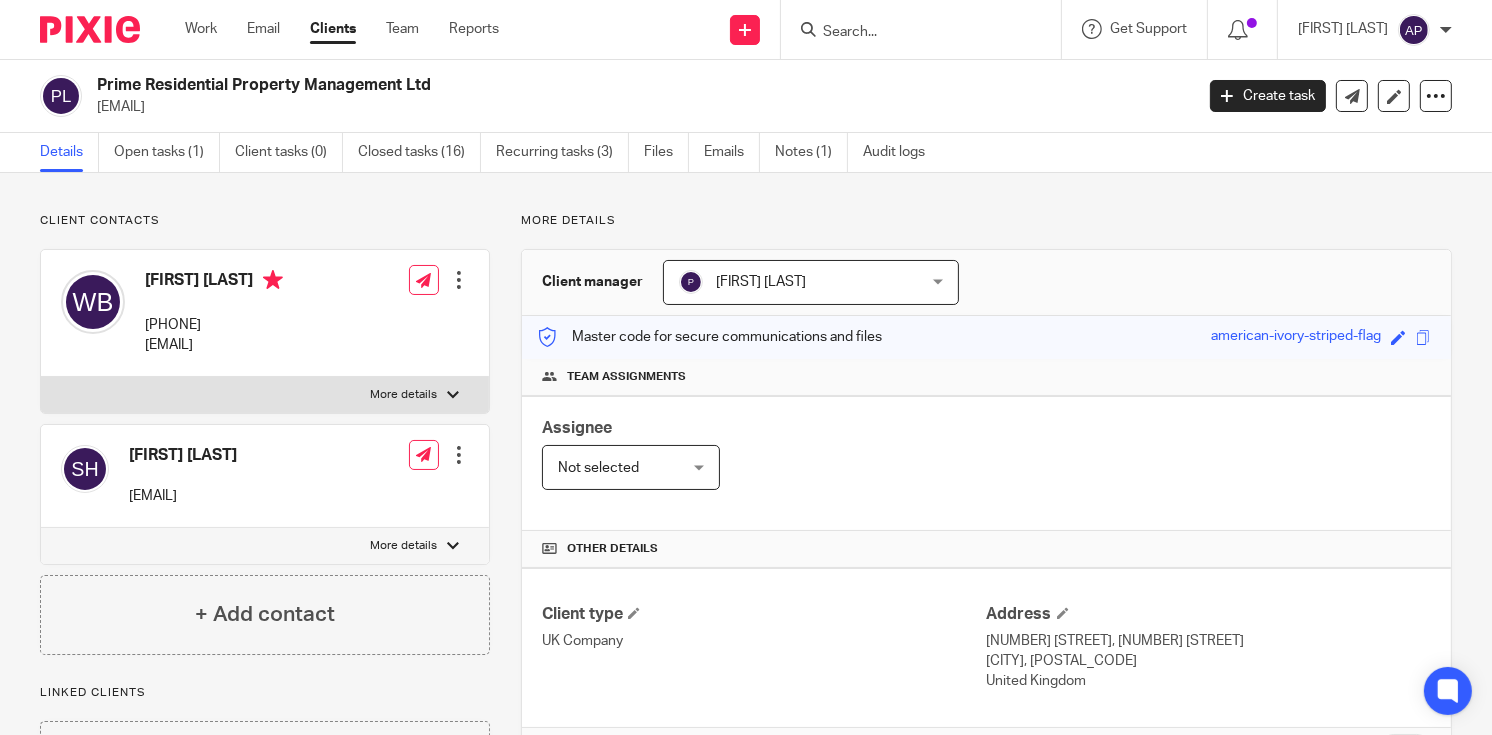 click at bounding box center (911, 33) 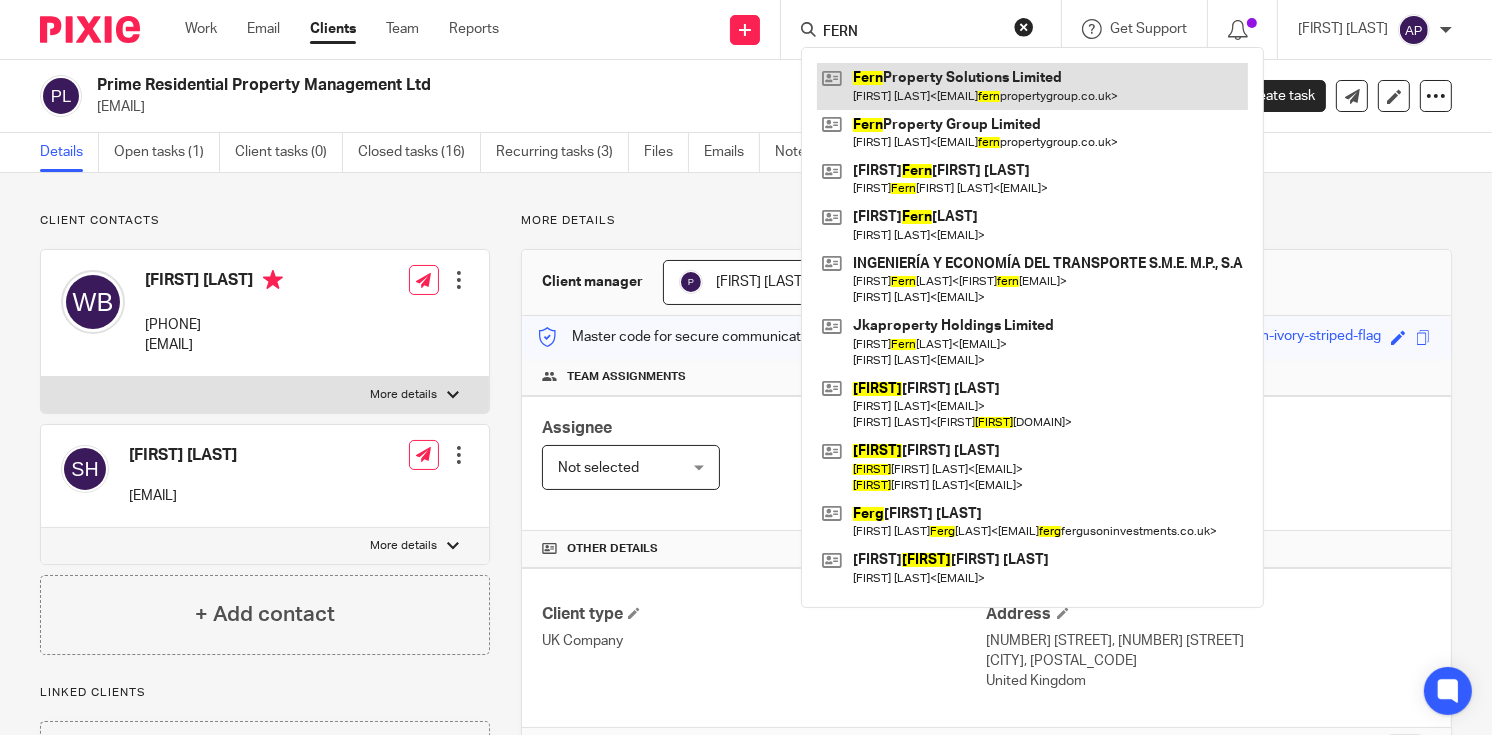 type on "FERN" 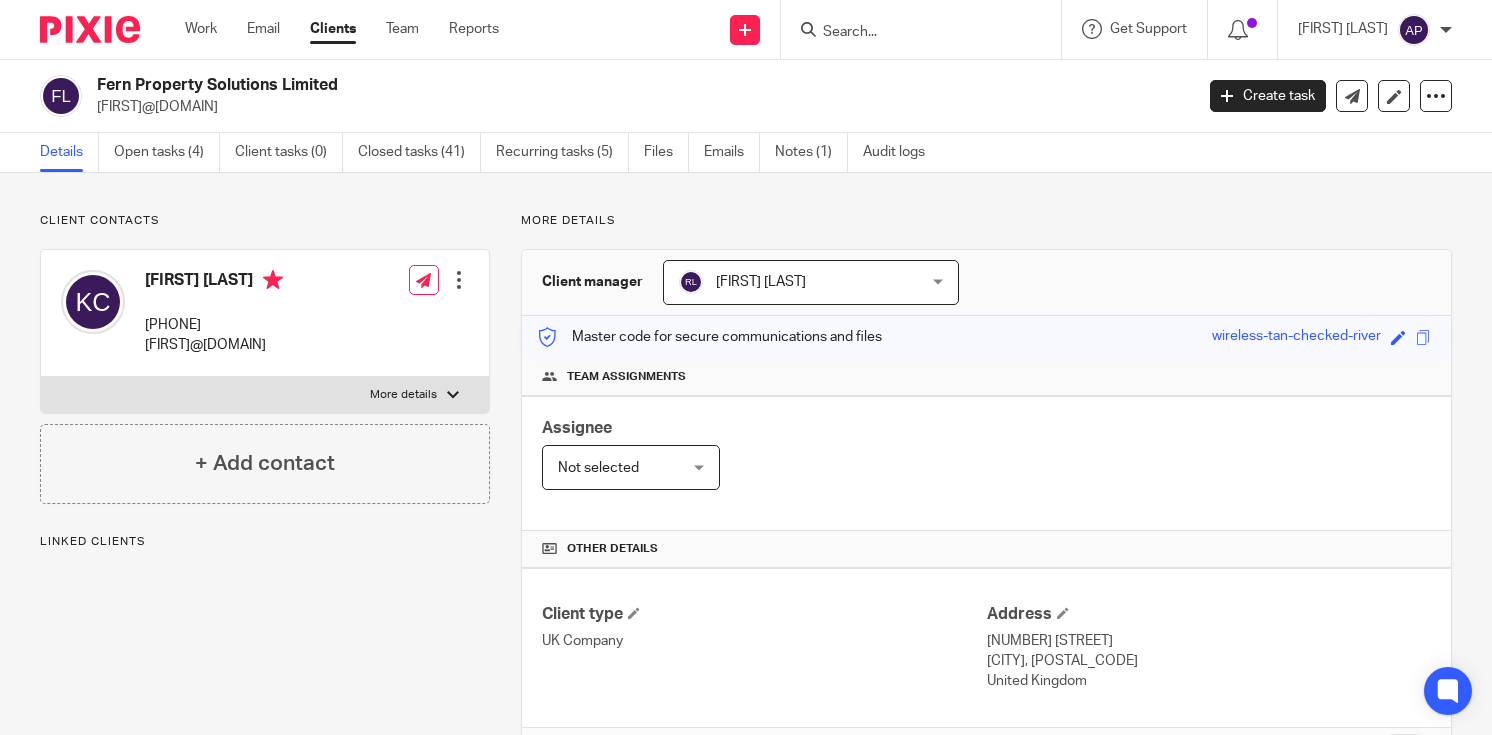 scroll, scrollTop: 0, scrollLeft: 0, axis: both 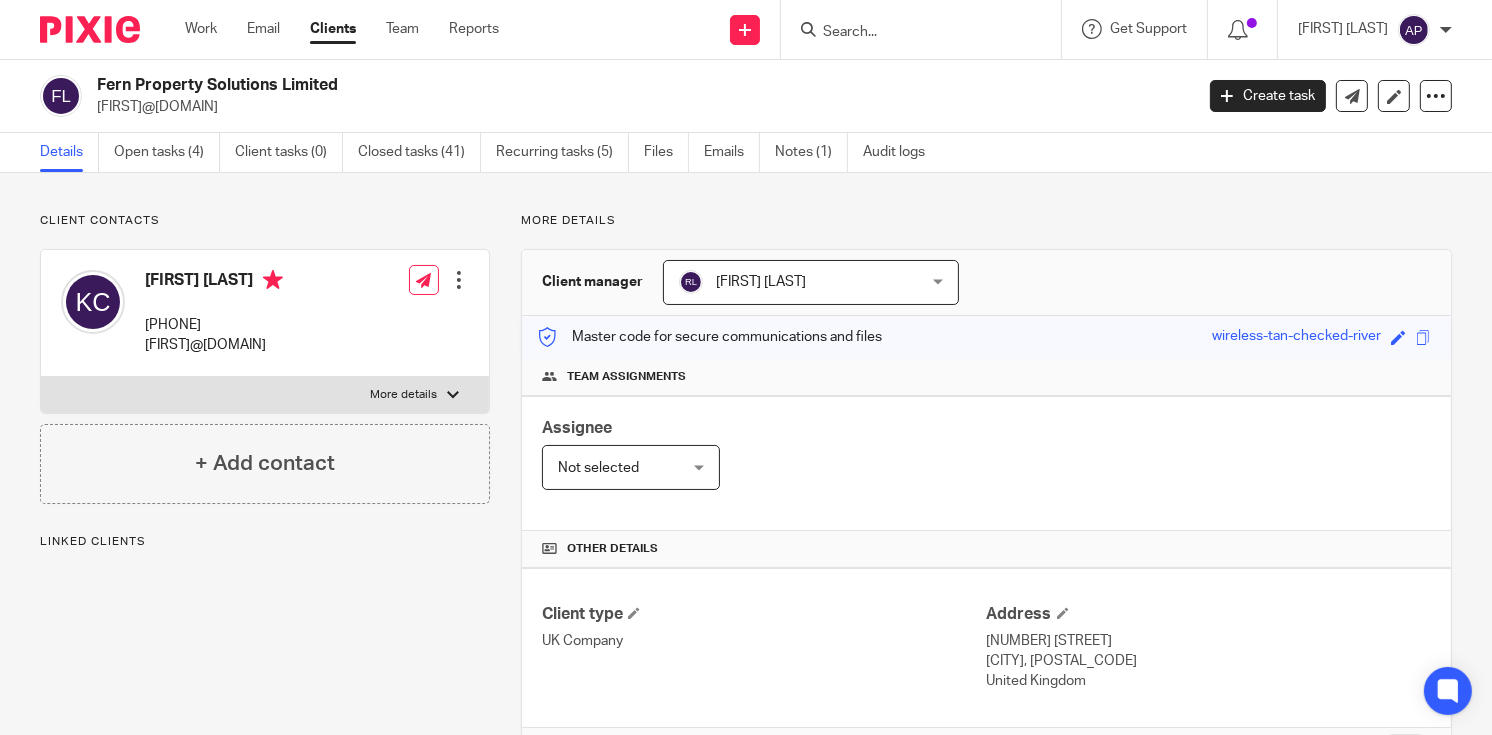drag, startPoint x: 95, startPoint y: 80, endPoint x: 369, endPoint y: 79, distance: 274.00183 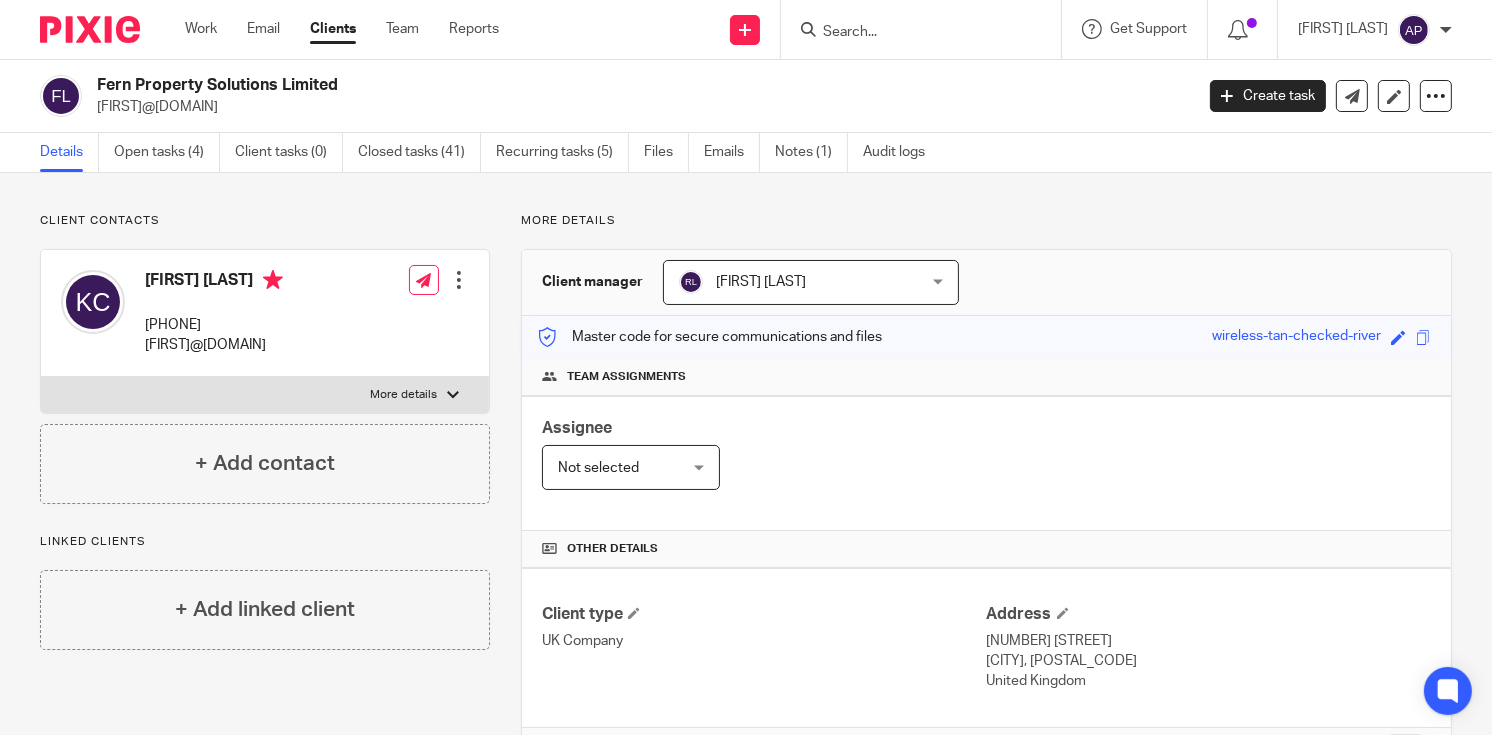 click at bounding box center [911, 33] 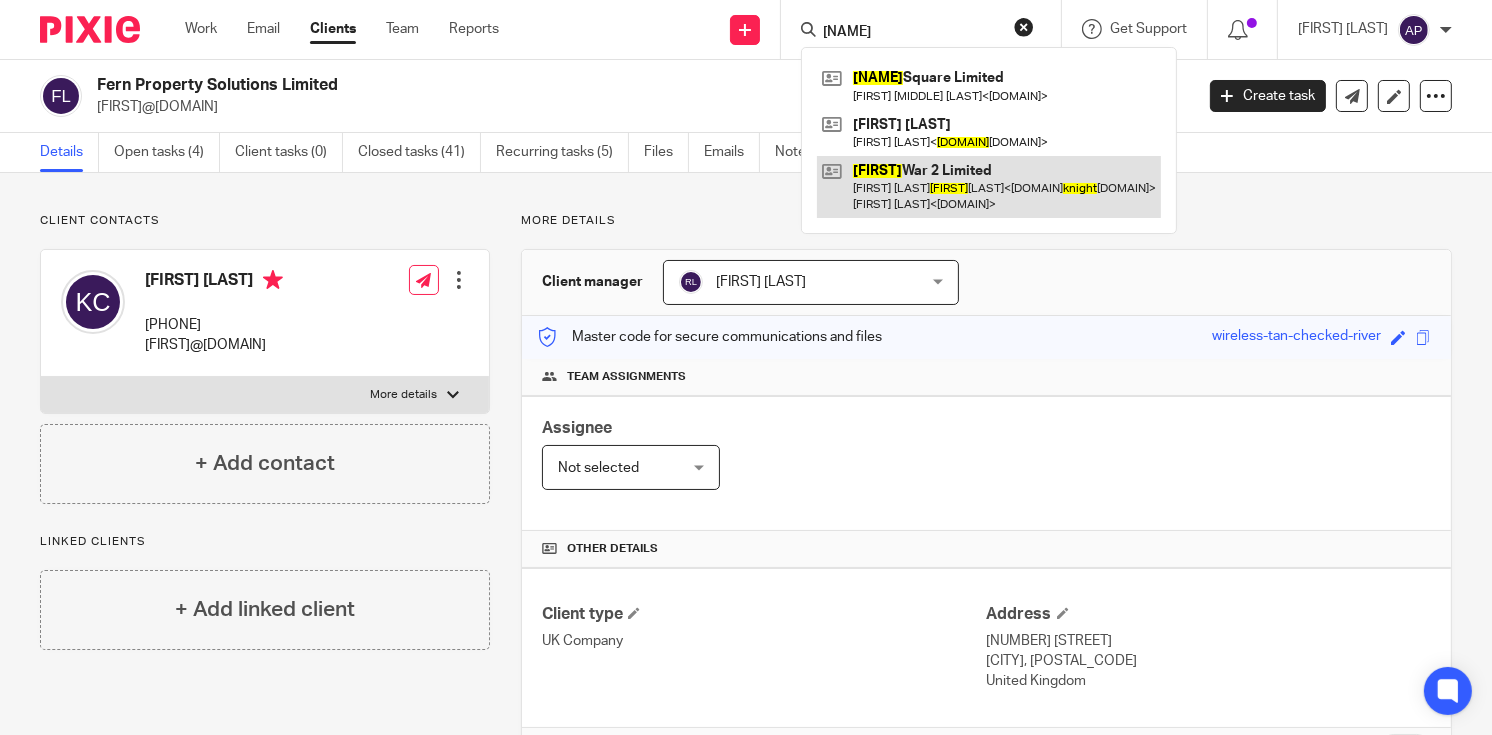 type on "KNIGHTS" 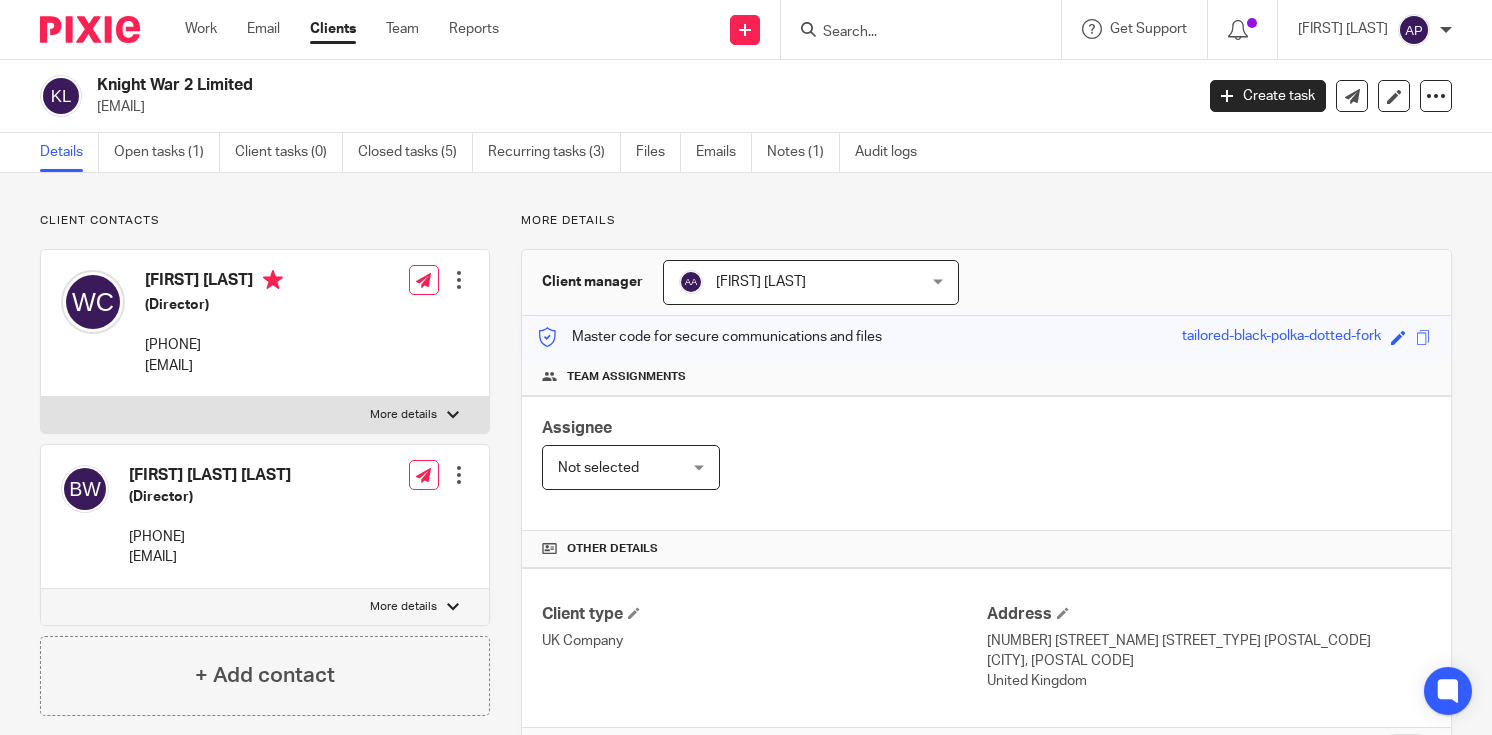scroll, scrollTop: 0, scrollLeft: 0, axis: both 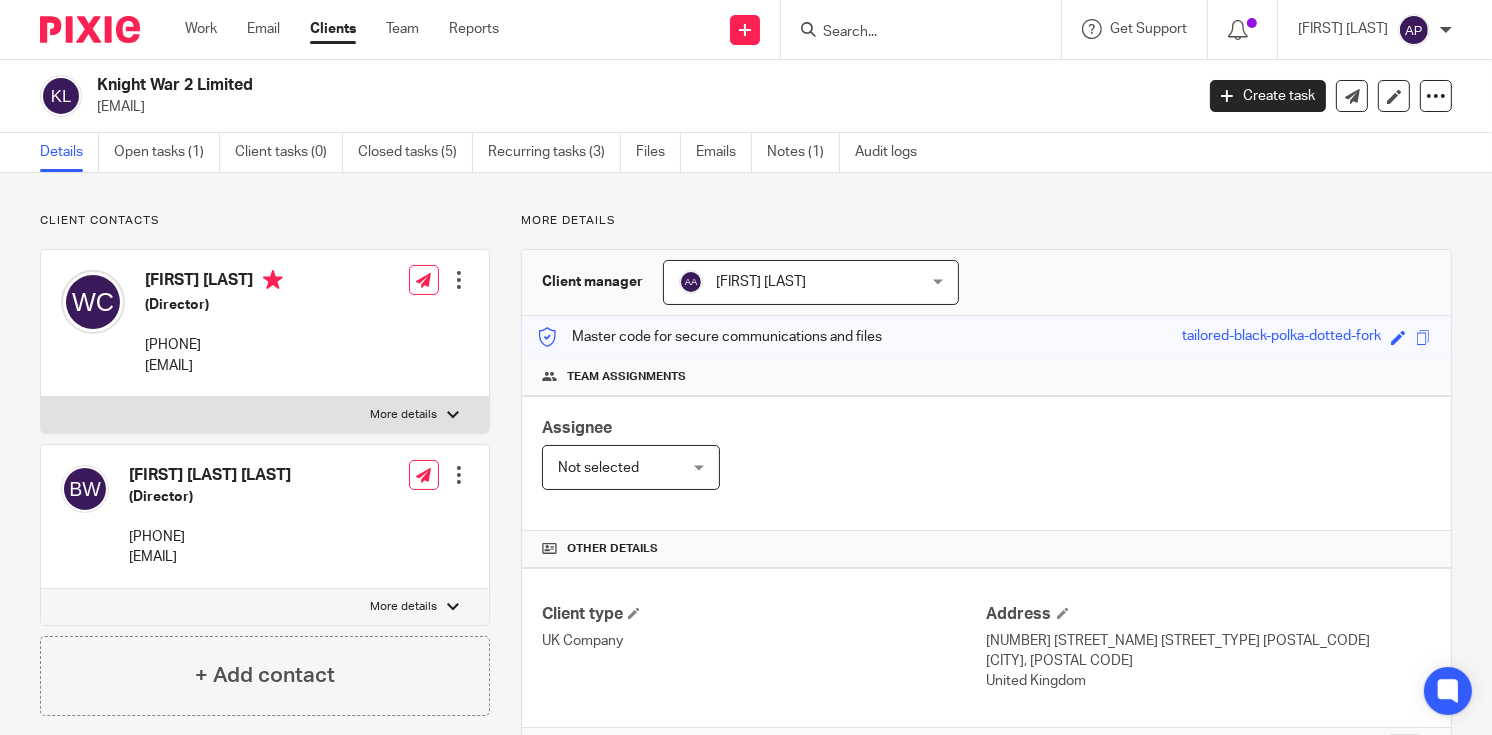 drag, startPoint x: 96, startPoint y: 80, endPoint x: 288, endPoint y: 76, distance: 192.04166 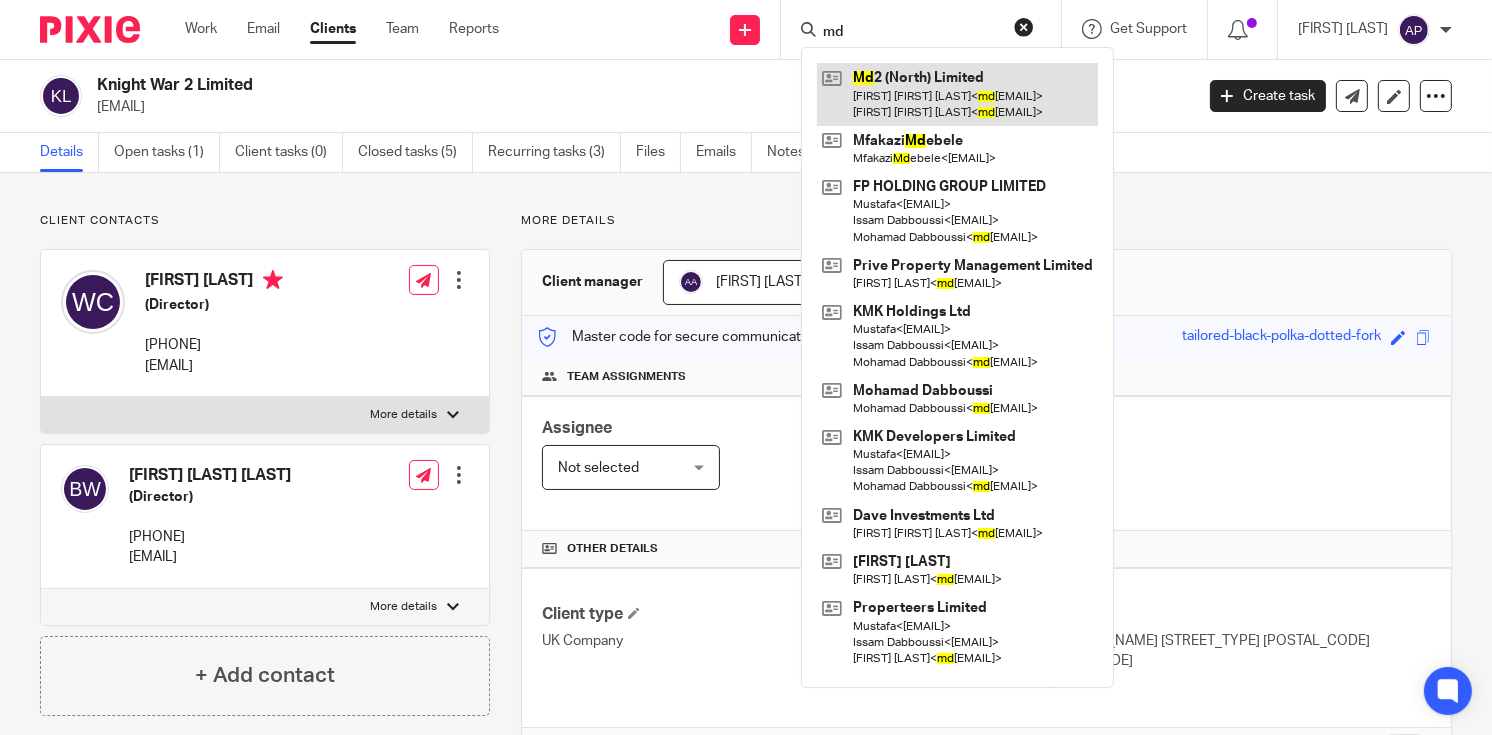 type on "md" 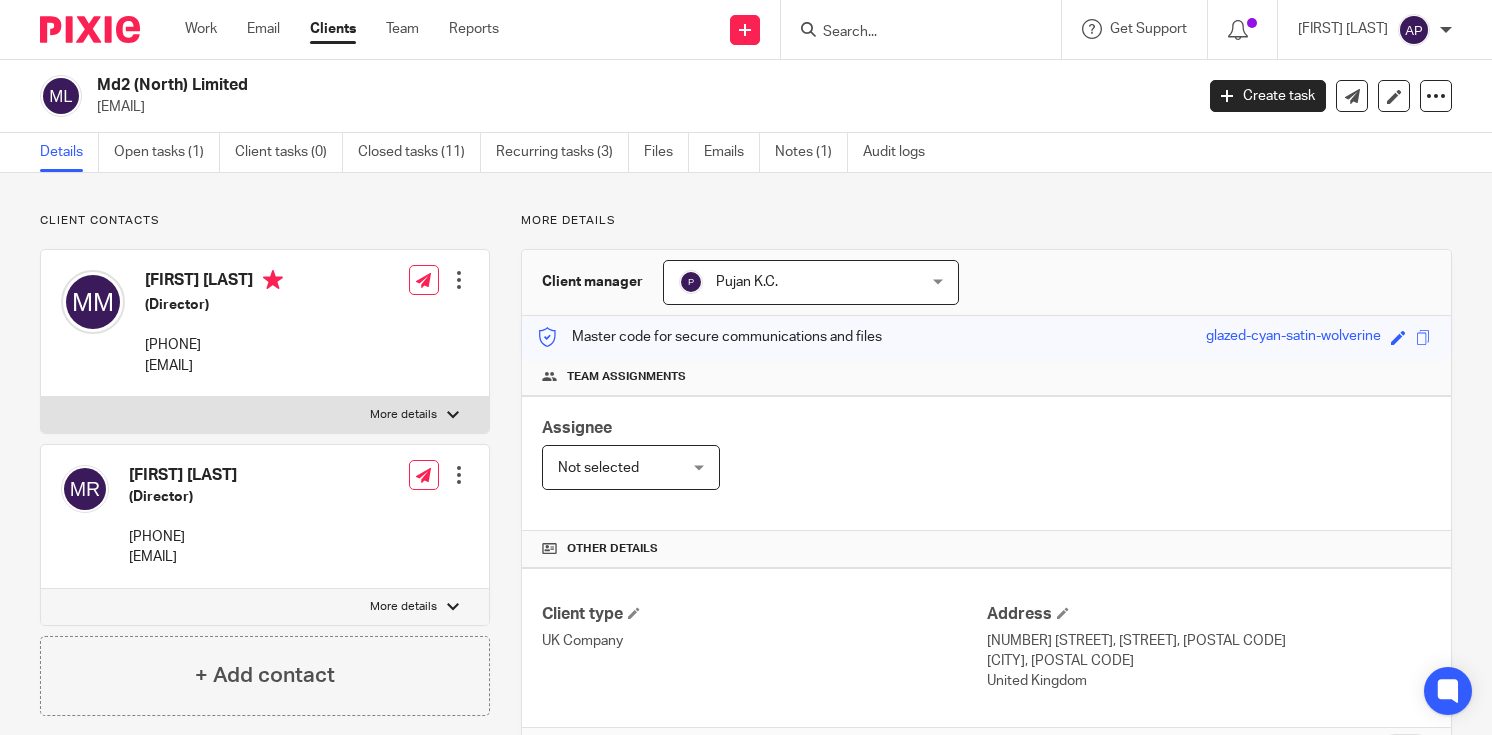 scroll, scrollTop: 0, scrollLeft: 0, axis: both 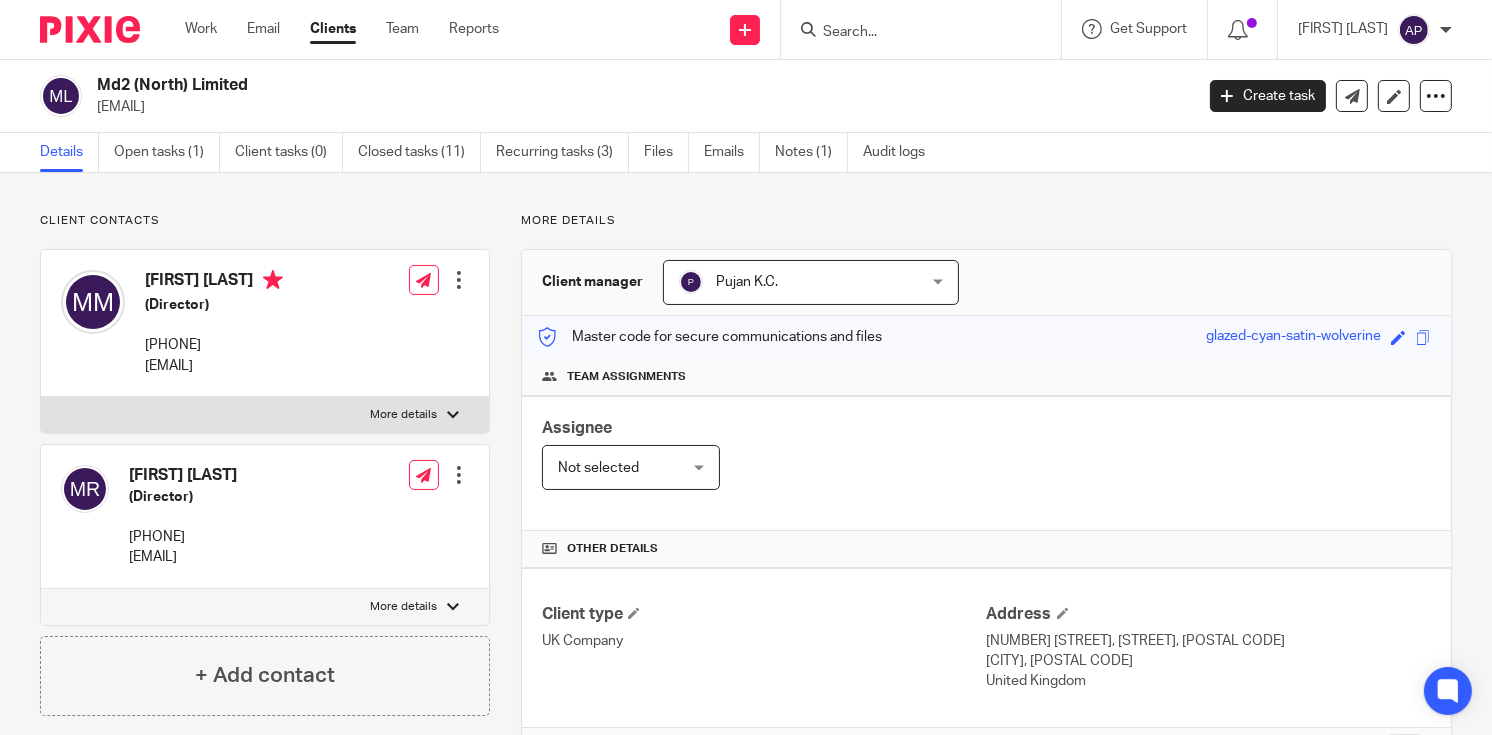 drag, startPoint x: 97, startPoint y: 79, endPoint x: 284, endPoint y: 83, distance: 187.04277 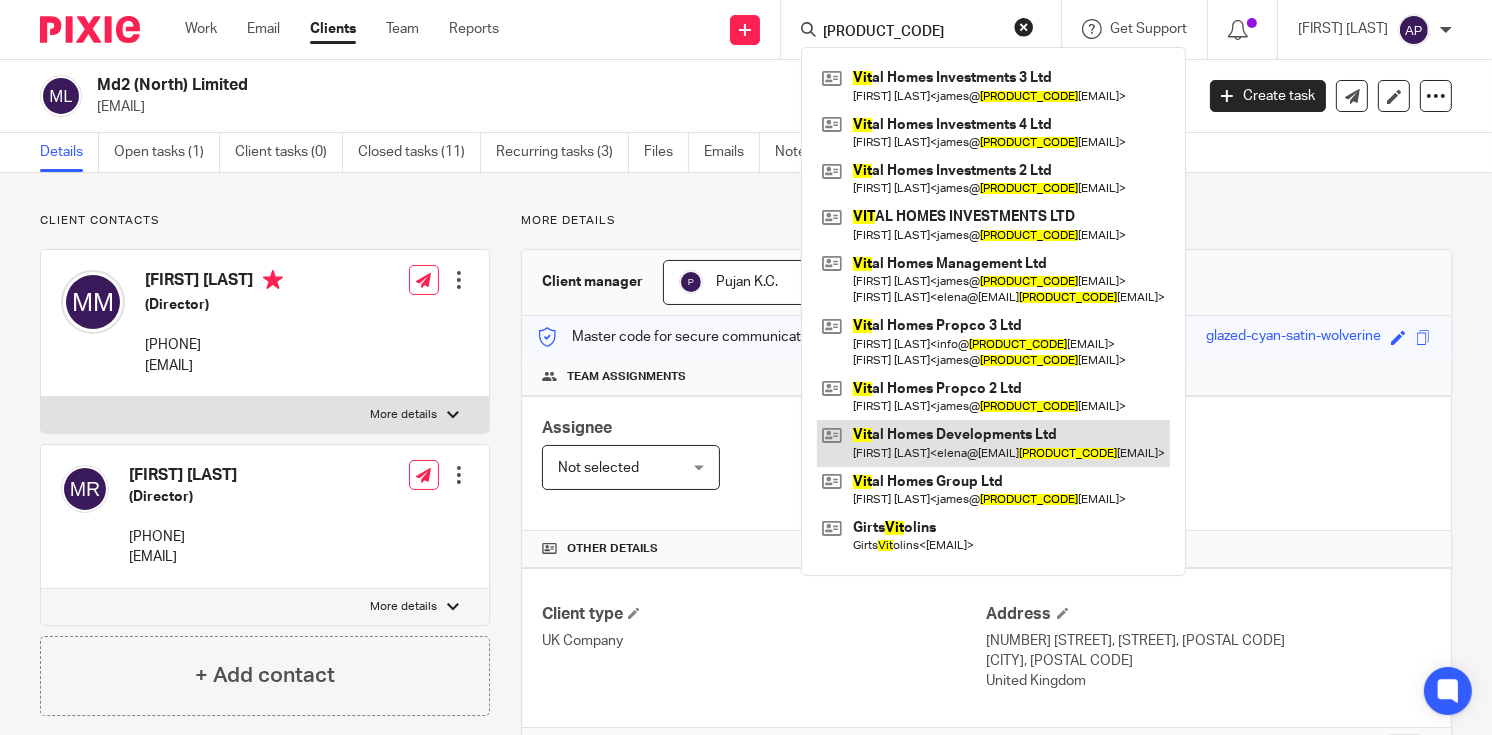 type on "[PRODUCT_CODE]" 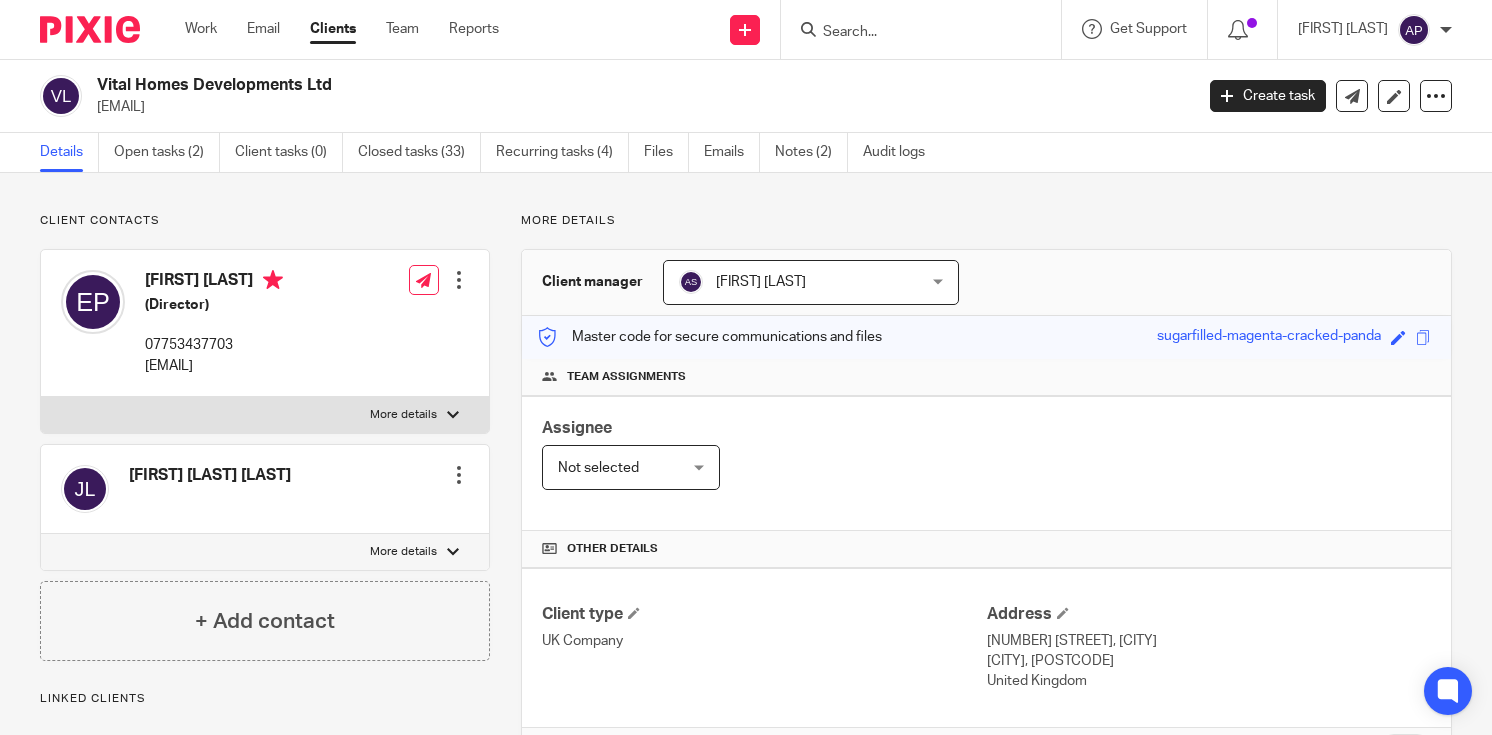 scroll, scrollTop: 0, scrollLeft: 0, axis: both 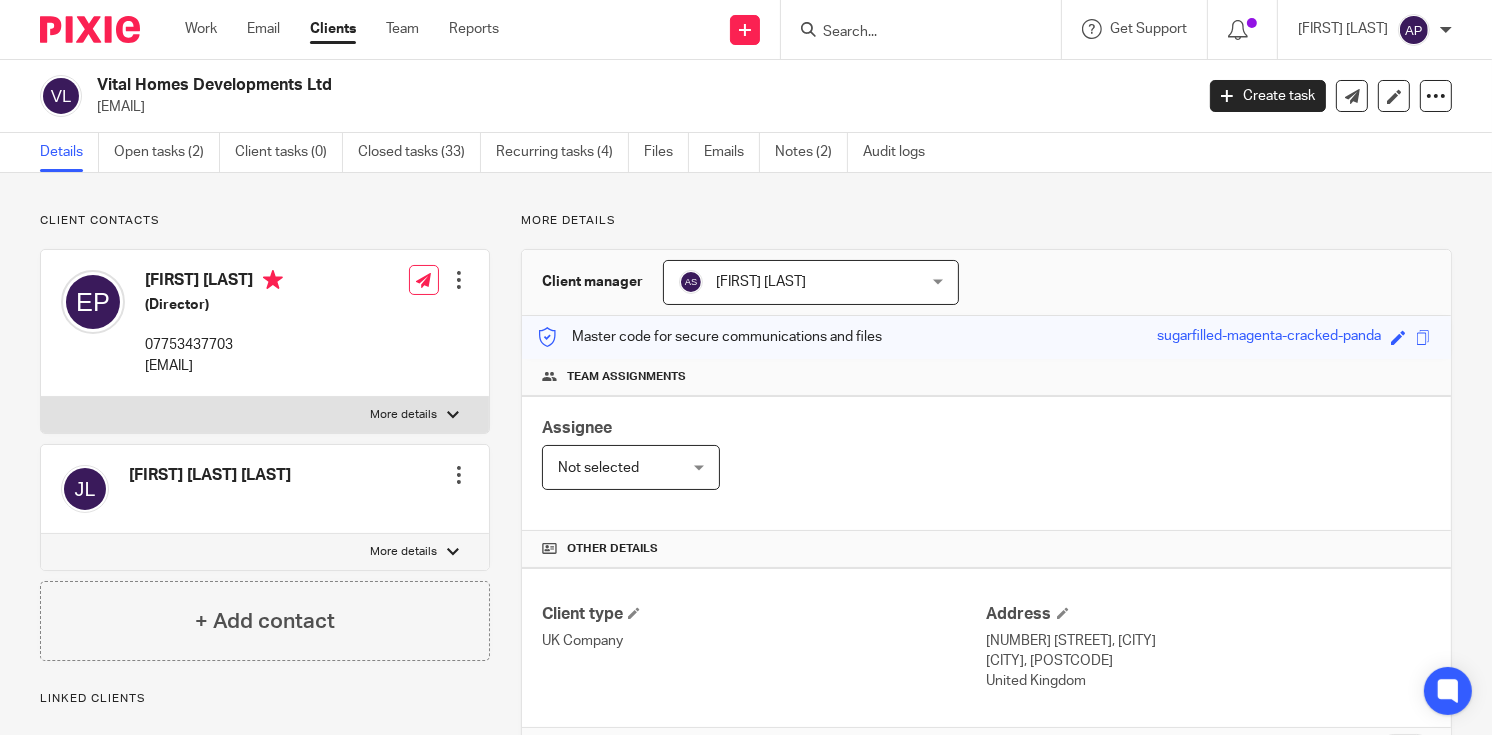 drag, startPoint x: 93, startPoint y: 82, endPoint x: 372, endPoint y: 82, distance: 279 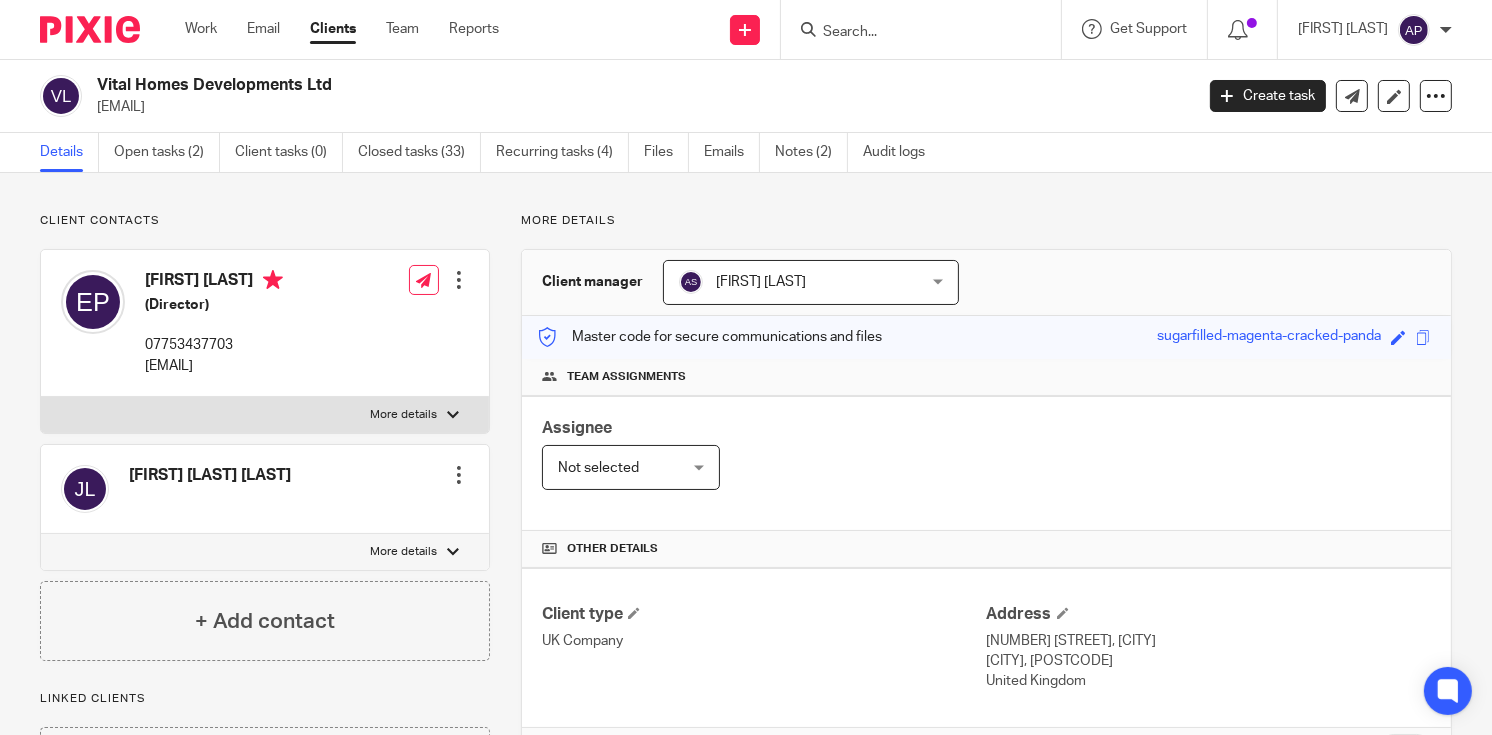 drag, startPoint x: 93, startPoint y: 104, endPoint x: 298, endPoint y: 125, distance: 206.0728 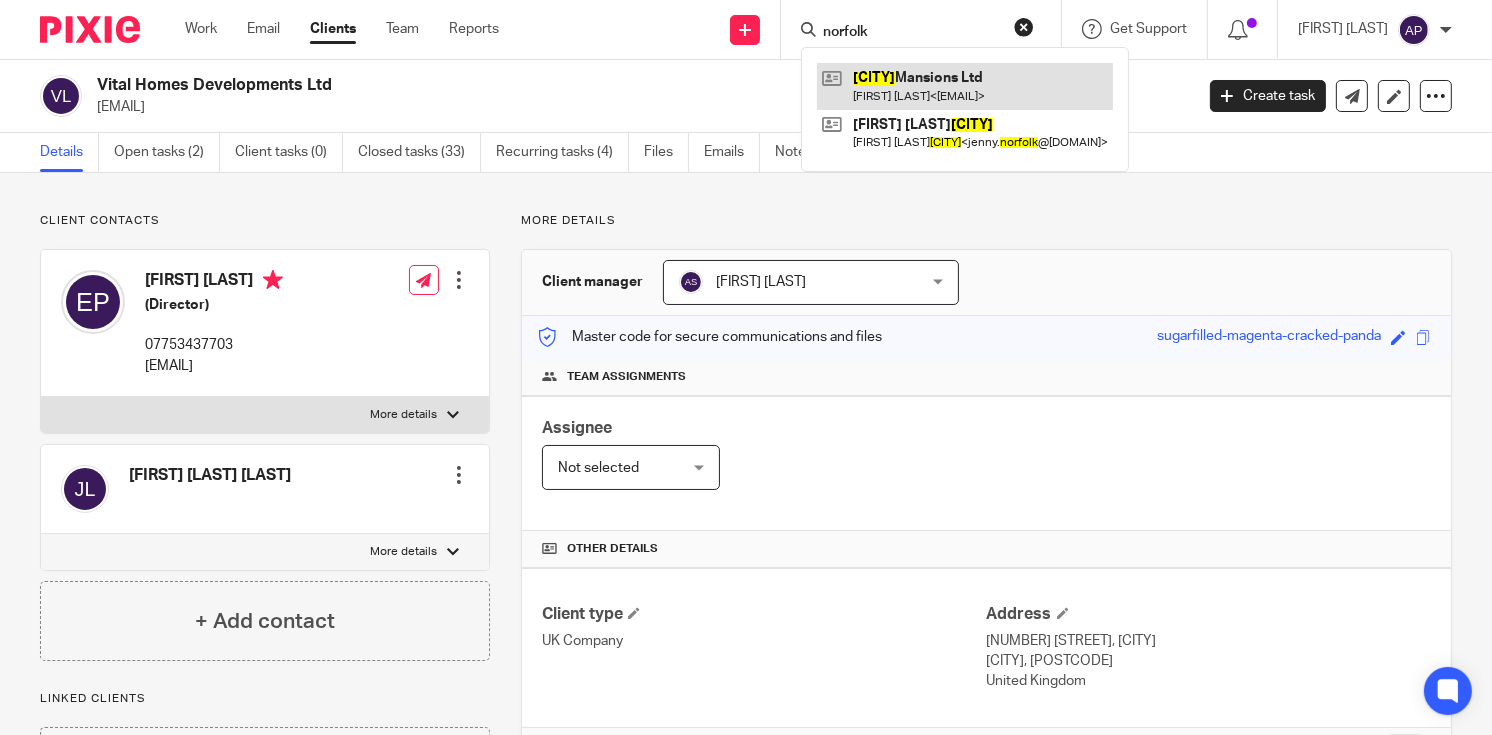 type on "norfolk" 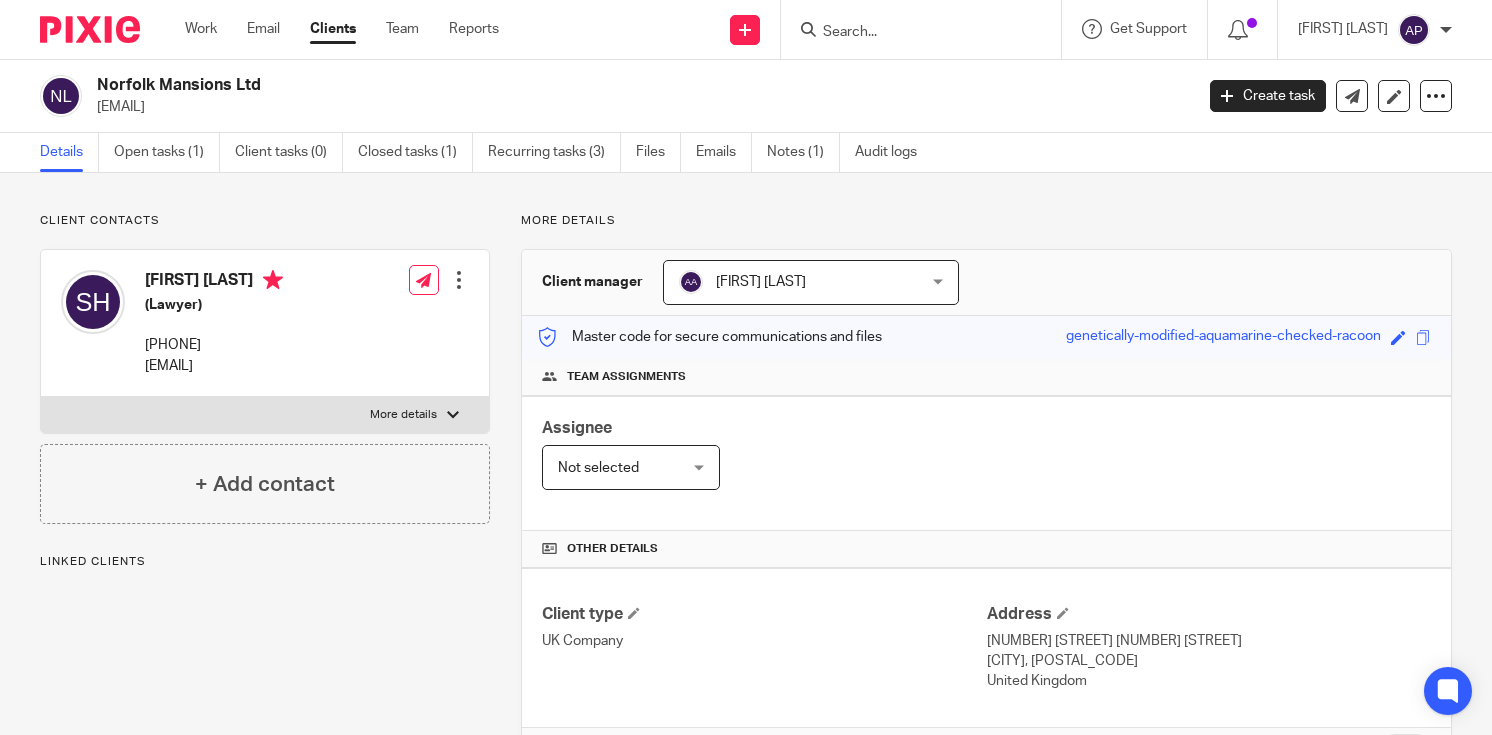 scroll, scrollTop: 0, scrollLeft: 0, axis: both 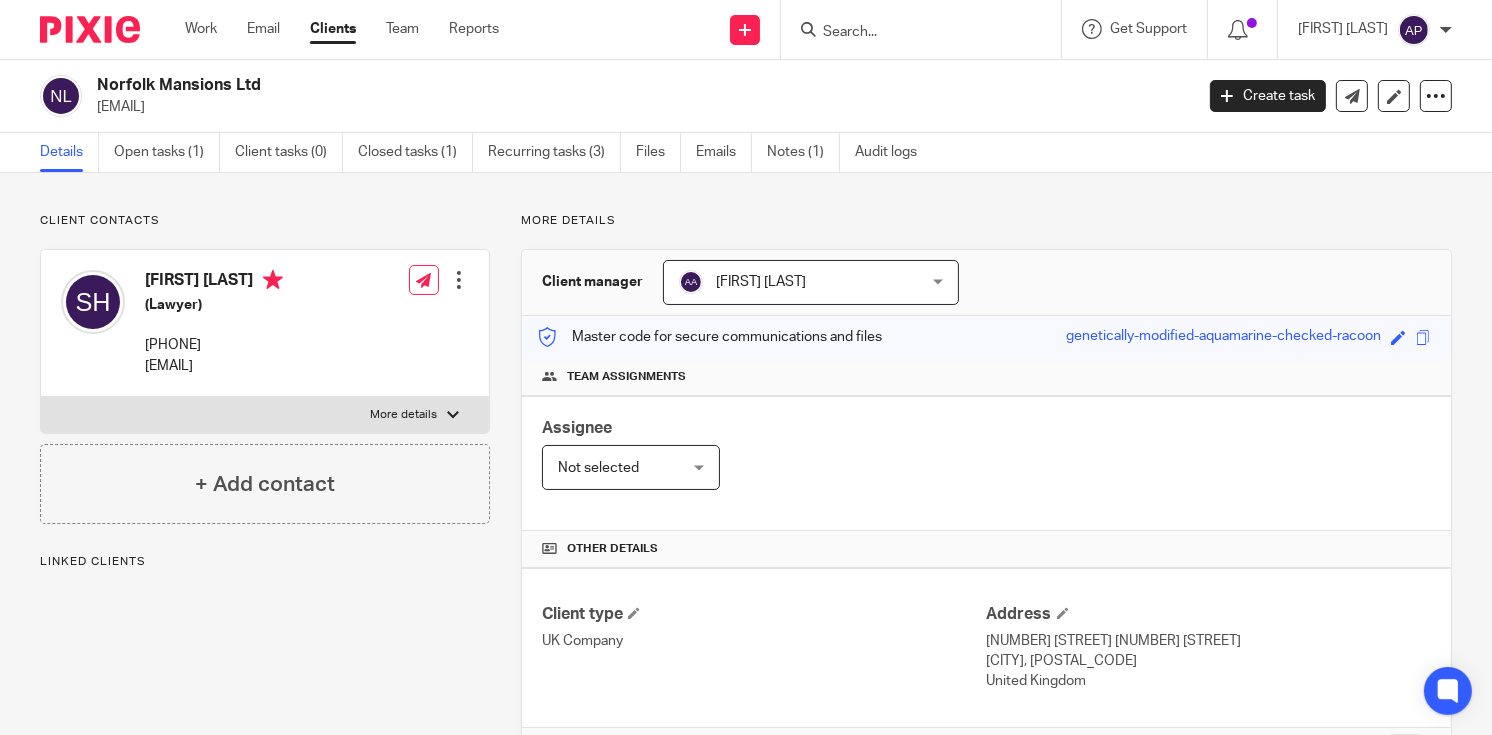drag, startPoint x: 93, startPoint y: 80, endPoint x: 275, endPoint y: 79, distance: 182.00275 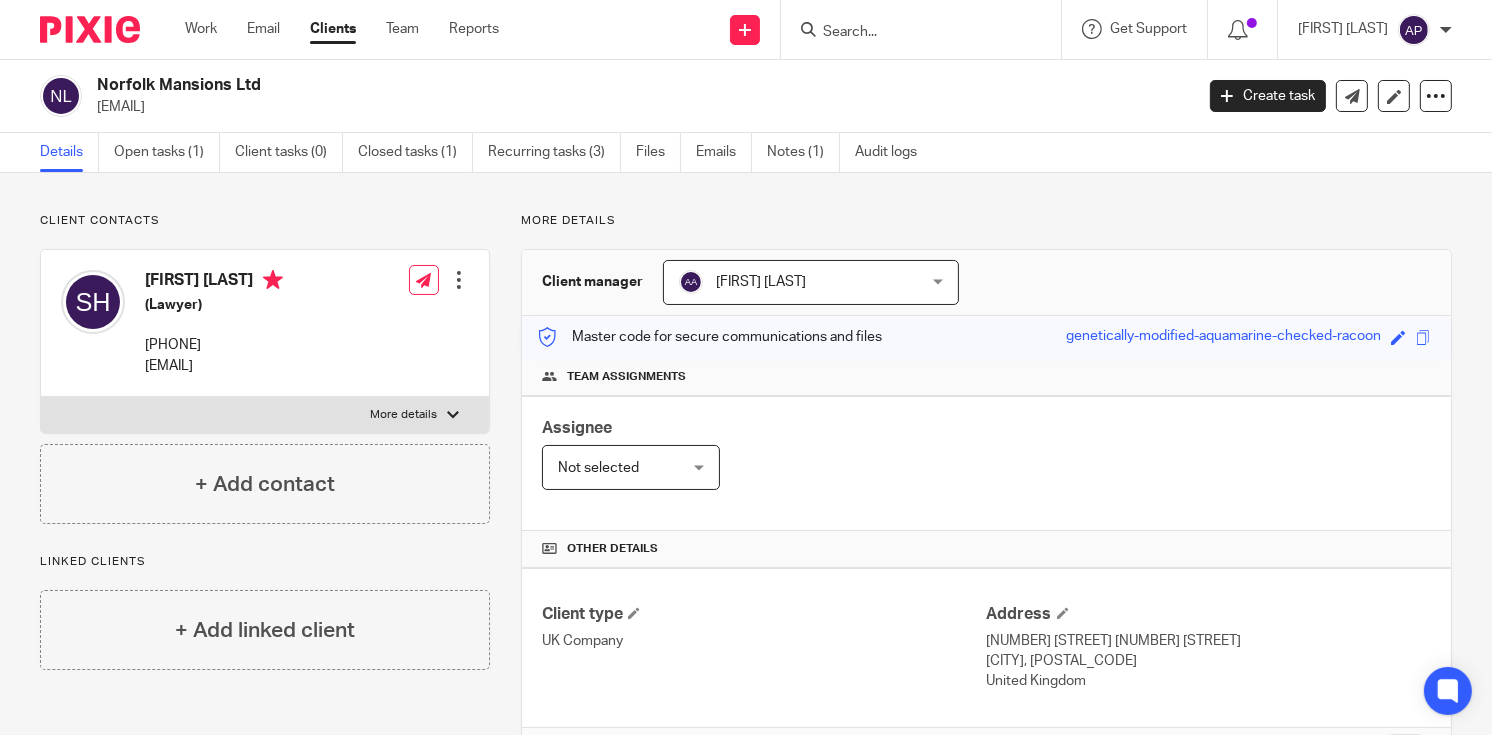 drag, startPoint x: 98, startPoint y: 104, endPoint x: 270, endPoint y: 104, distance: 172 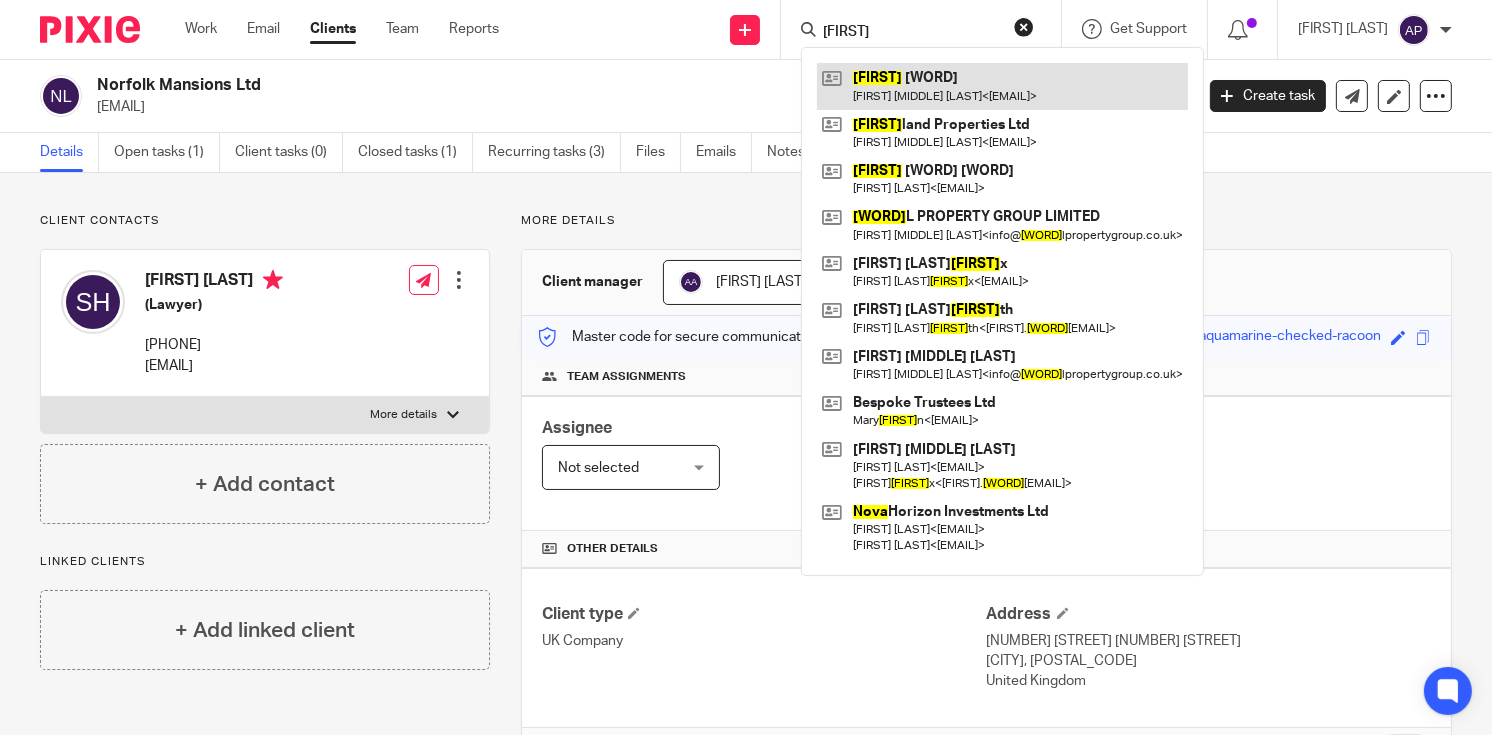 type on "lova" 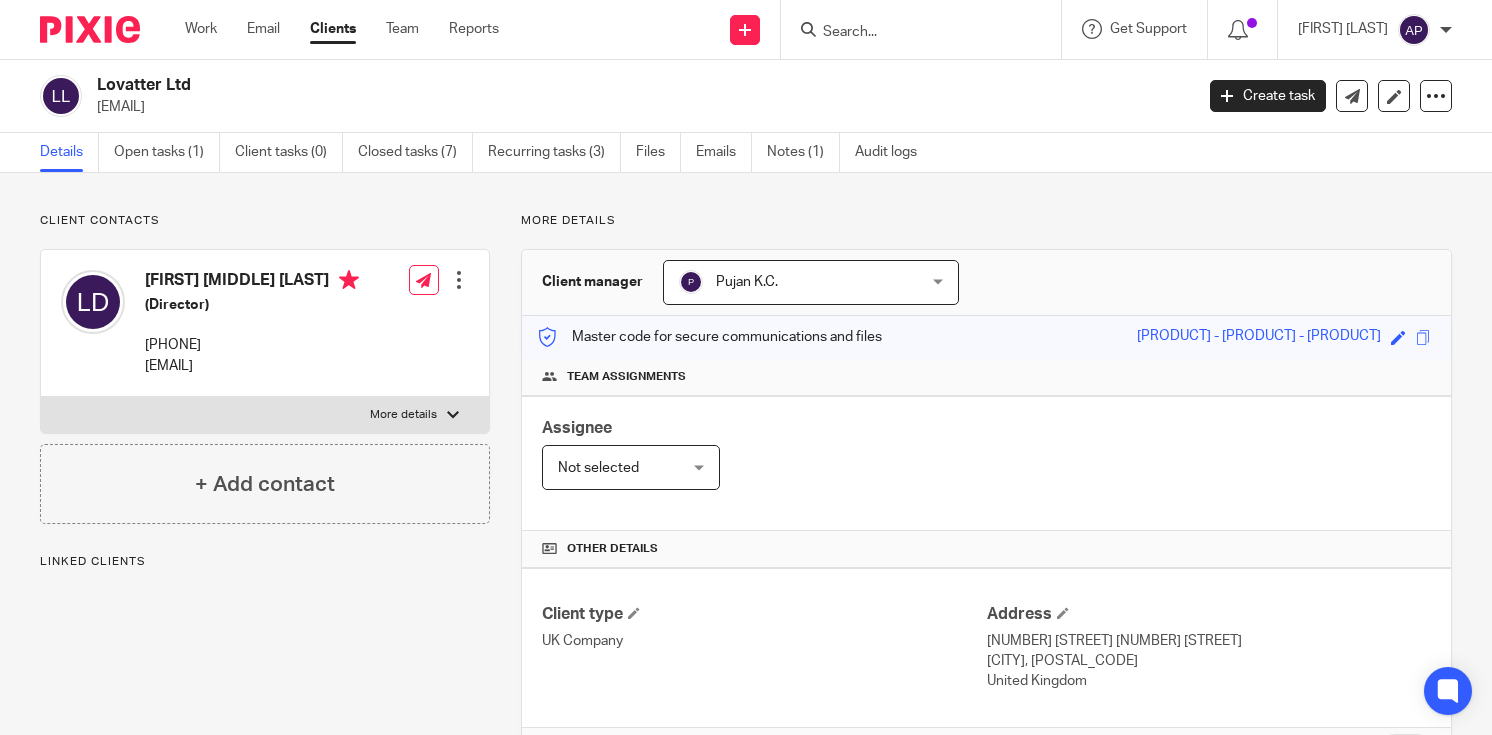 scroll, scrollTop: 0, scrollLeft: 0, axis: both 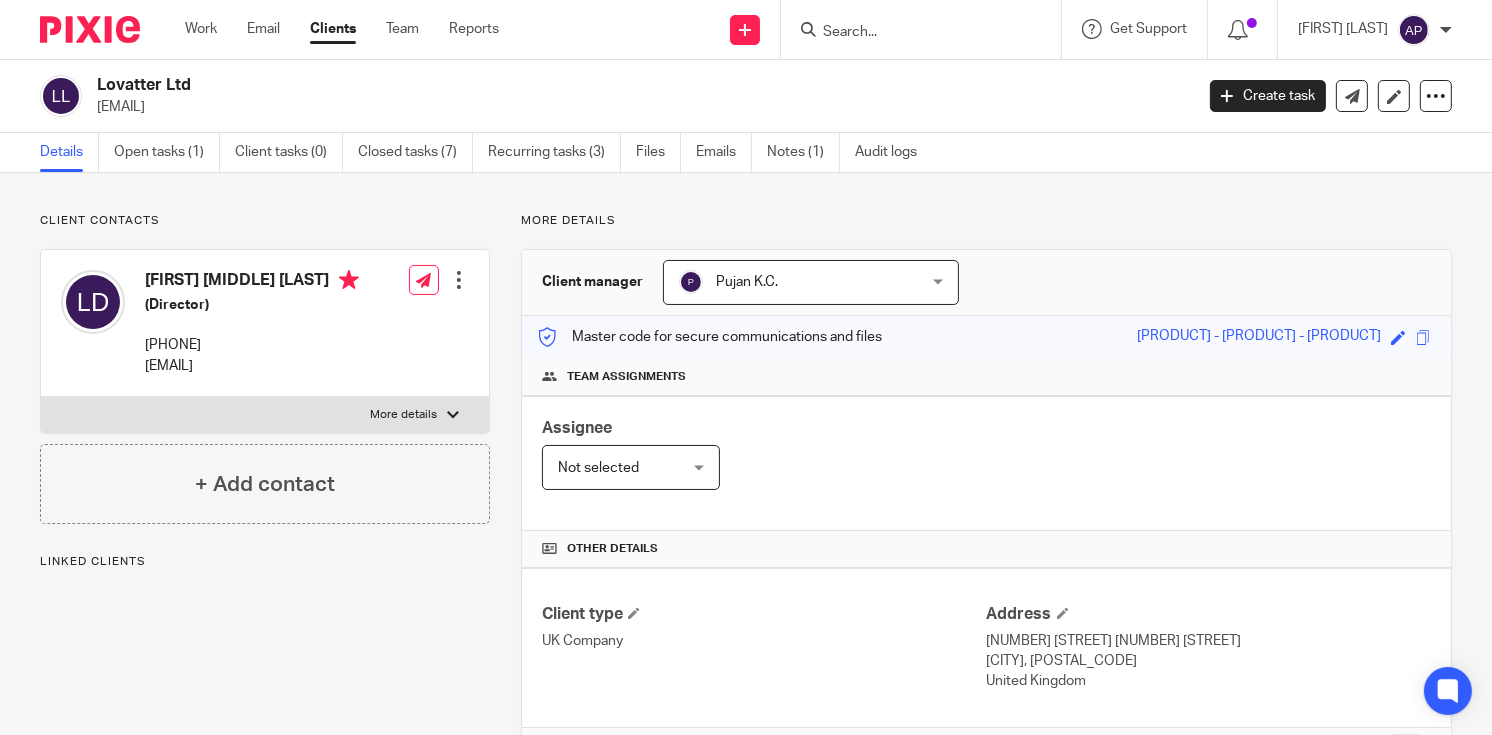 drag, startPoint x: 96, startPoint y: 81, endPoint x: 191, endPoint y: 84, distance: 95.047356 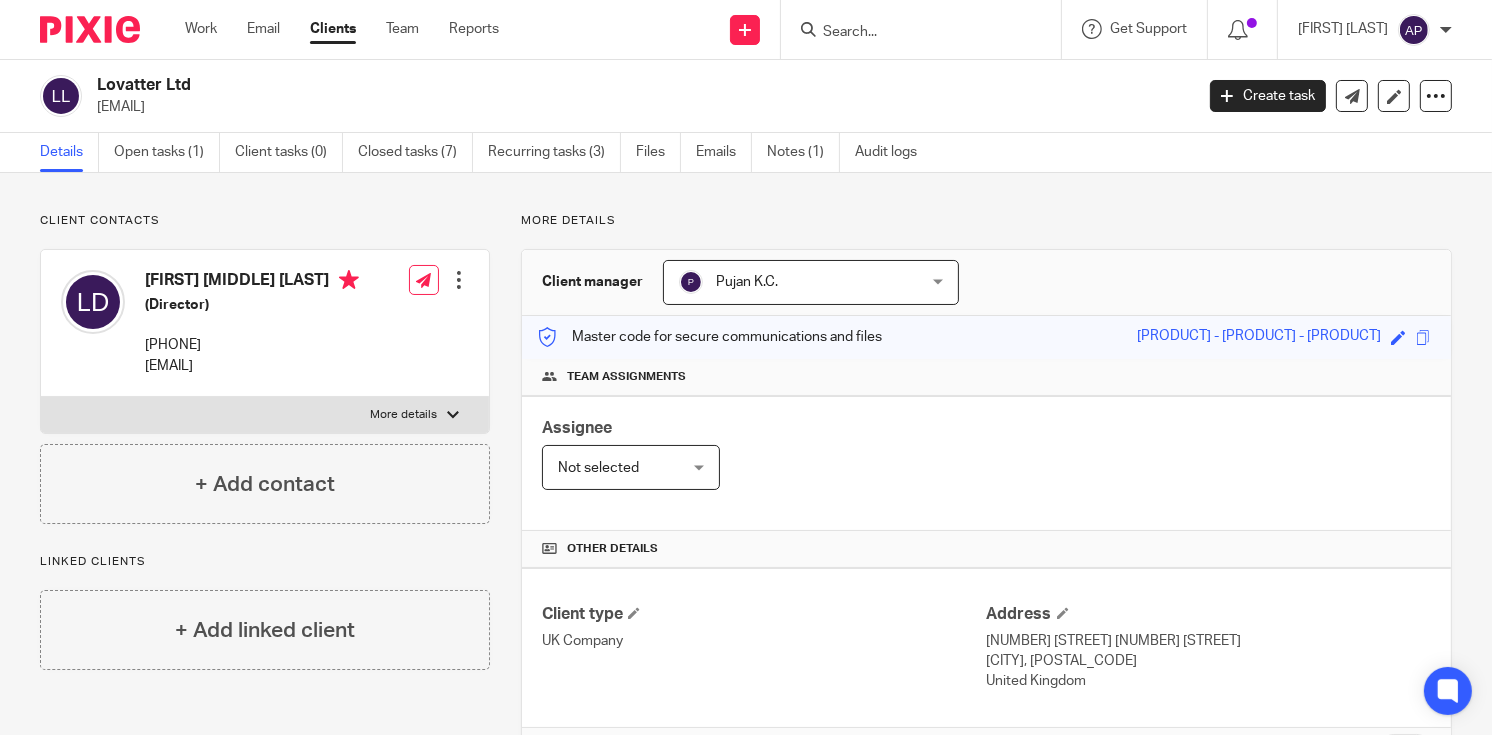 copy on "Lovatter Ltd" 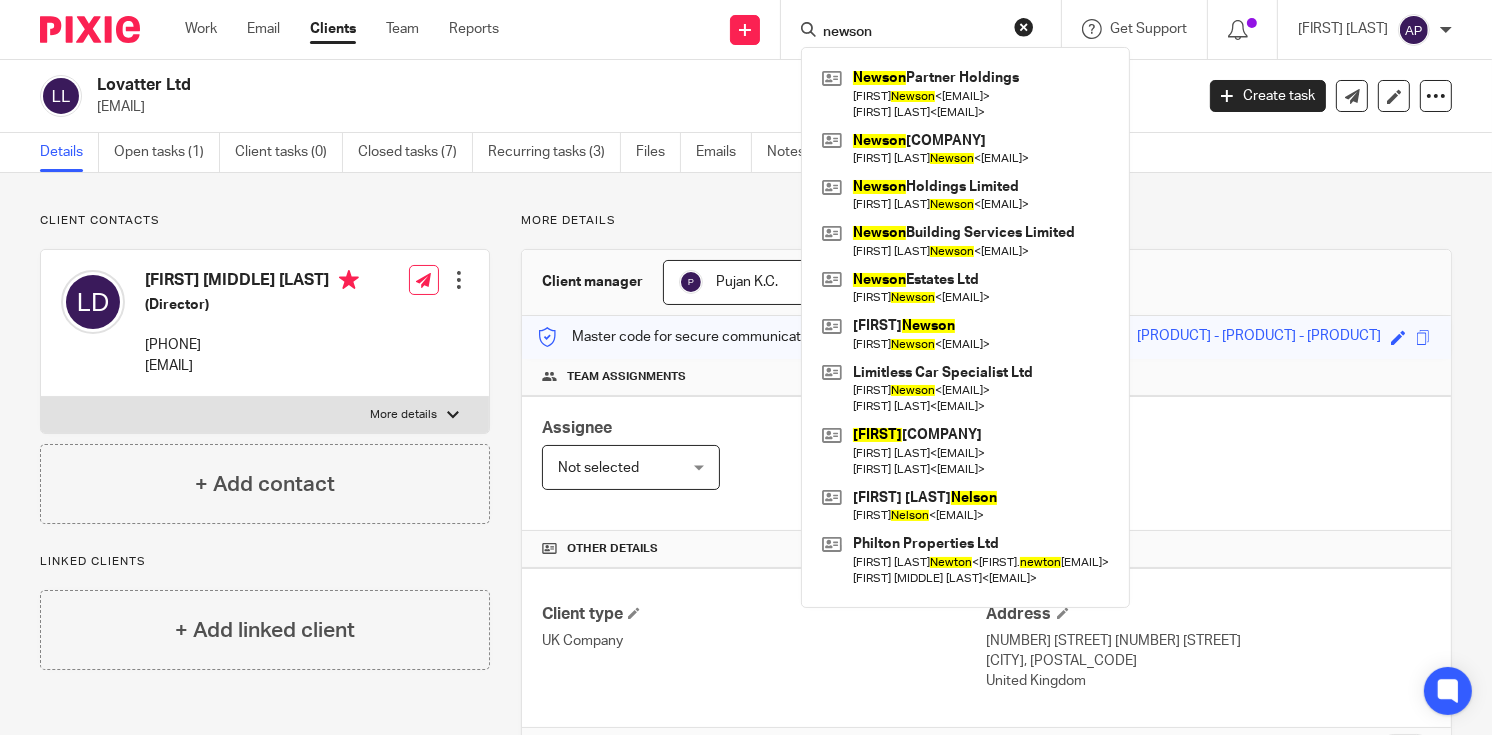 type on "newson" 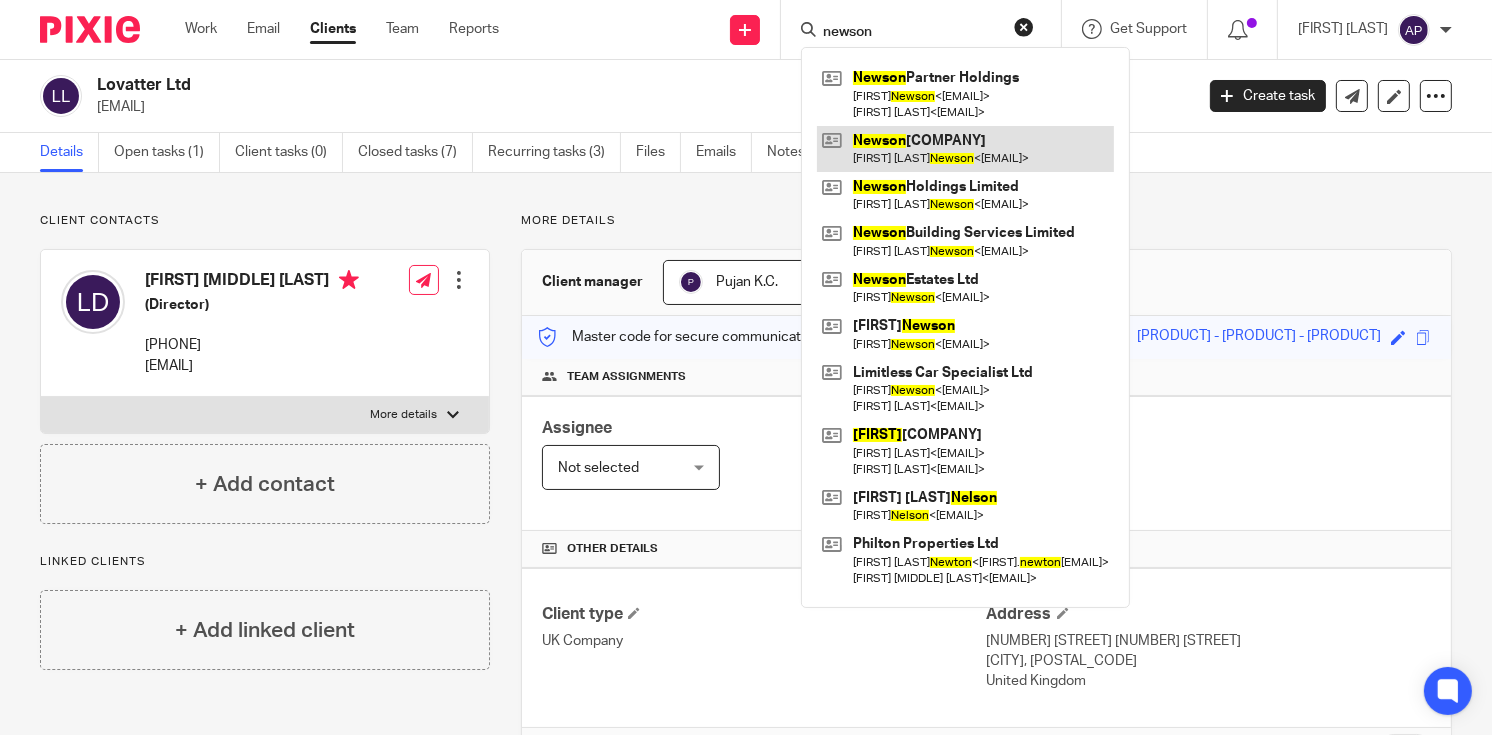 click at bounding box center [965, 149] 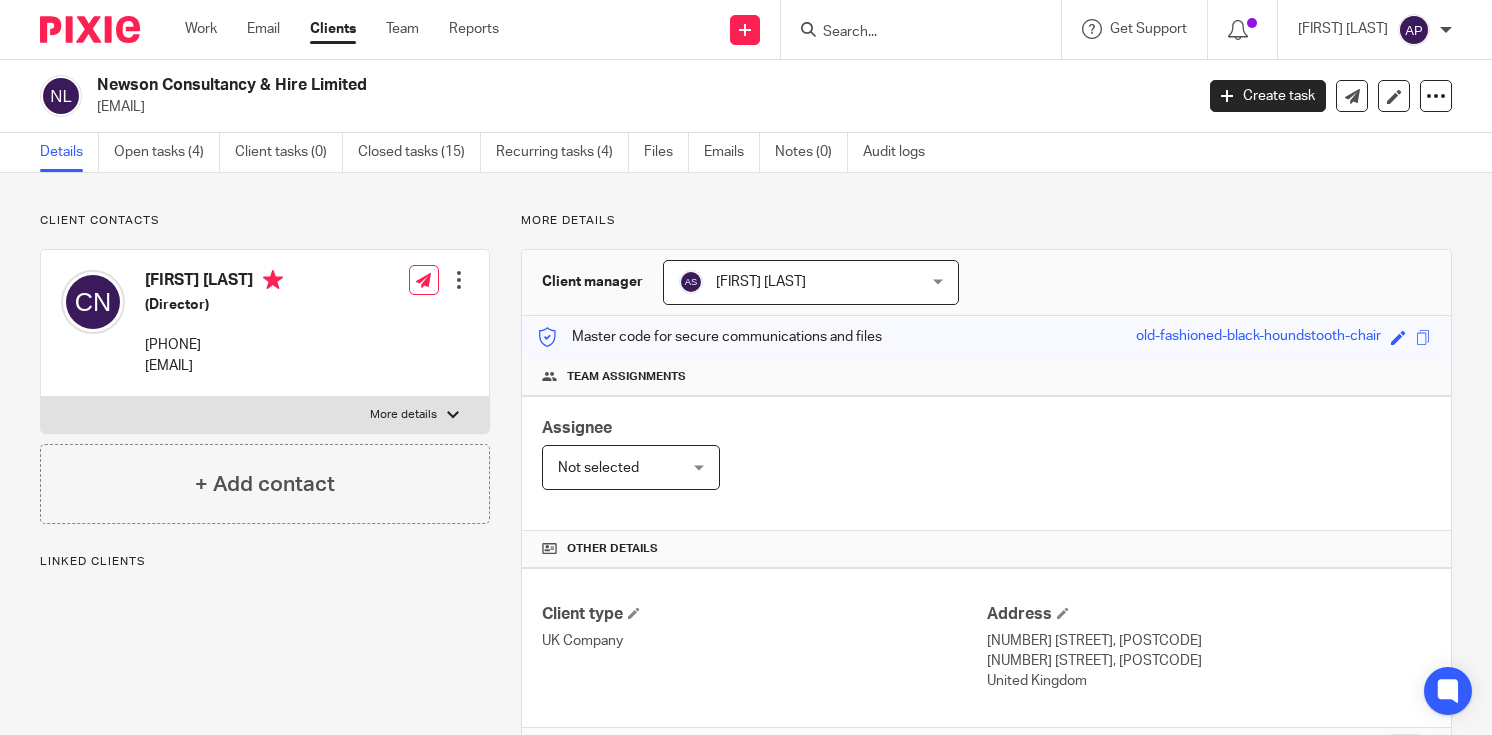 scroll, scrollTop: 0, scrollLeft: 0, axis: both 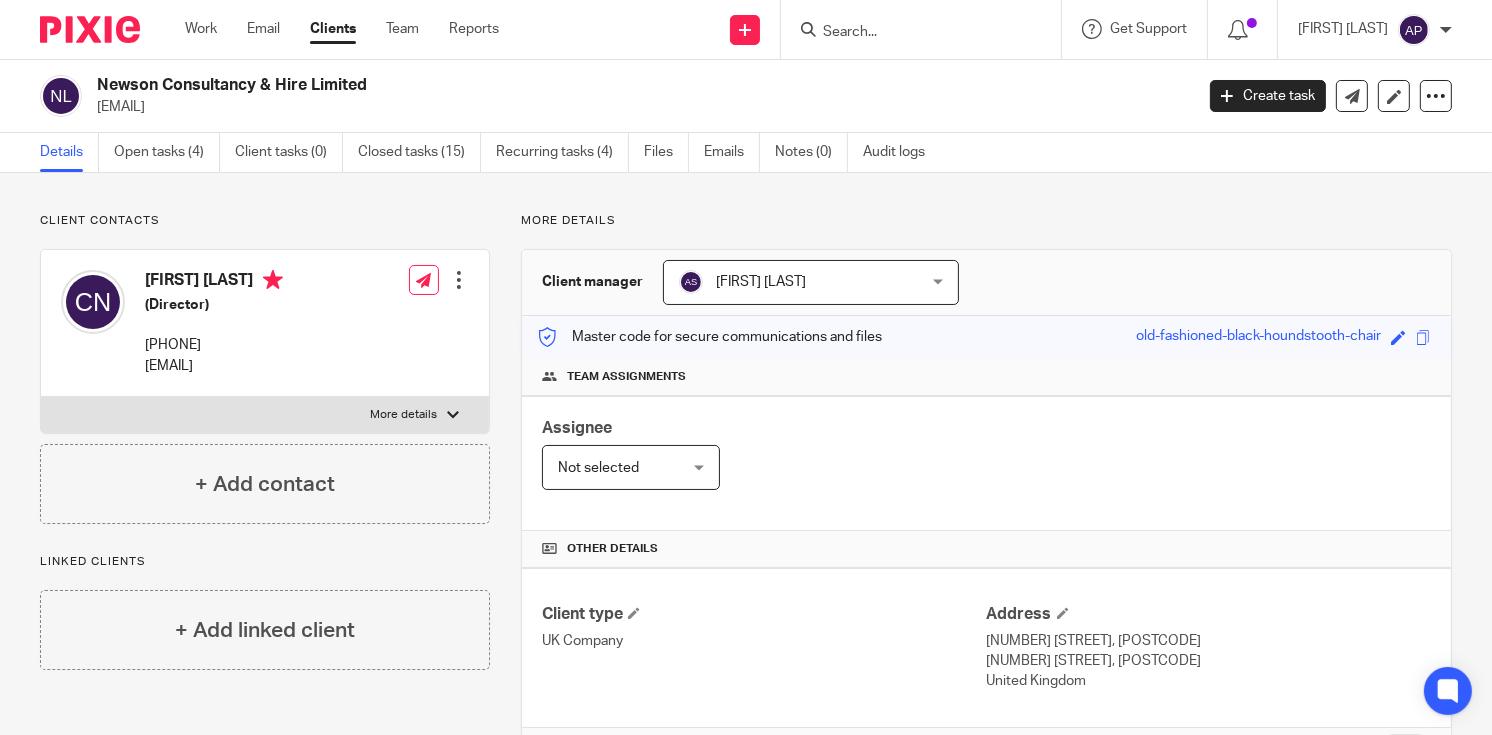 drag, startPoint x: 93, startPoint y: 79, endPoint x: 381, endPoint y: 82, distance: 288.01562 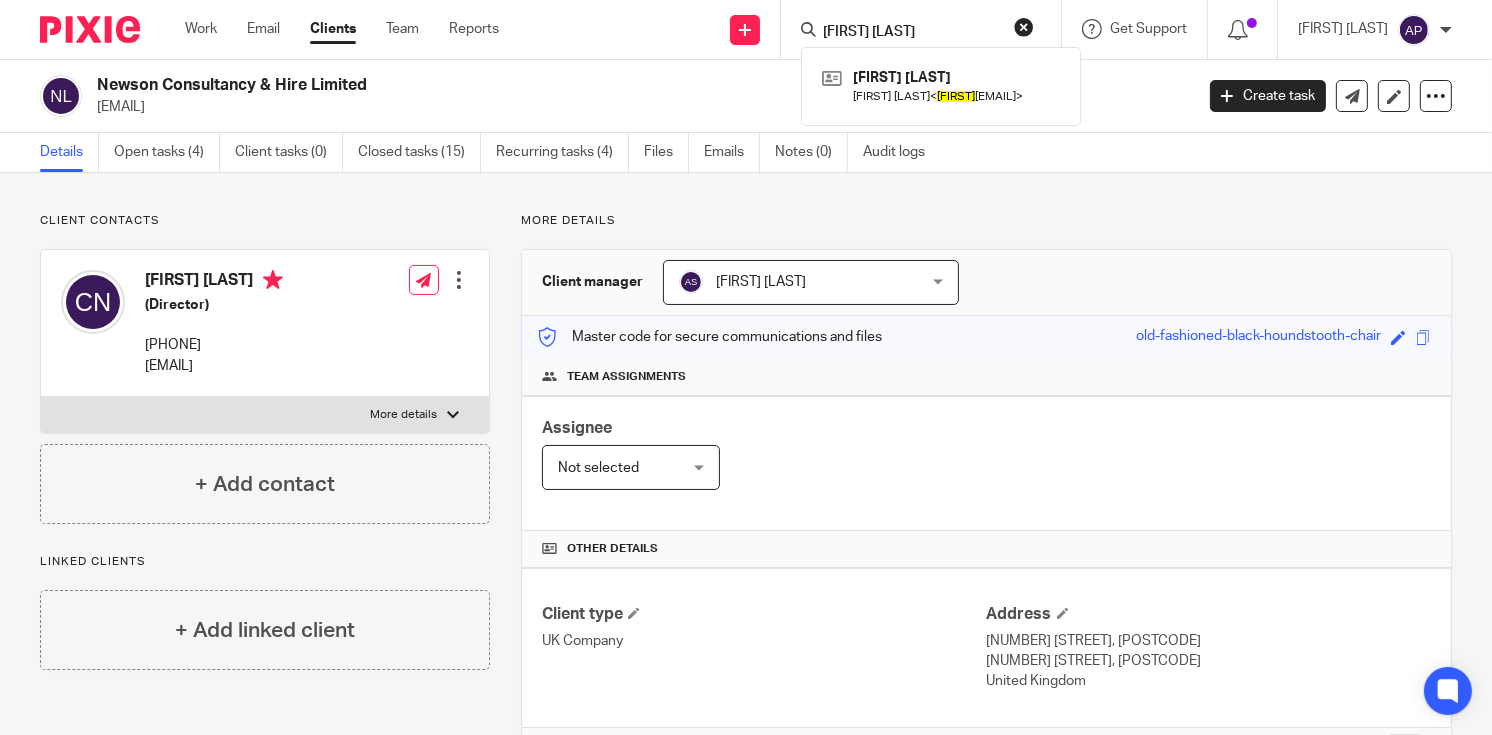 click on "[FIRST] [LAST]" at bounding box center (911, 33) 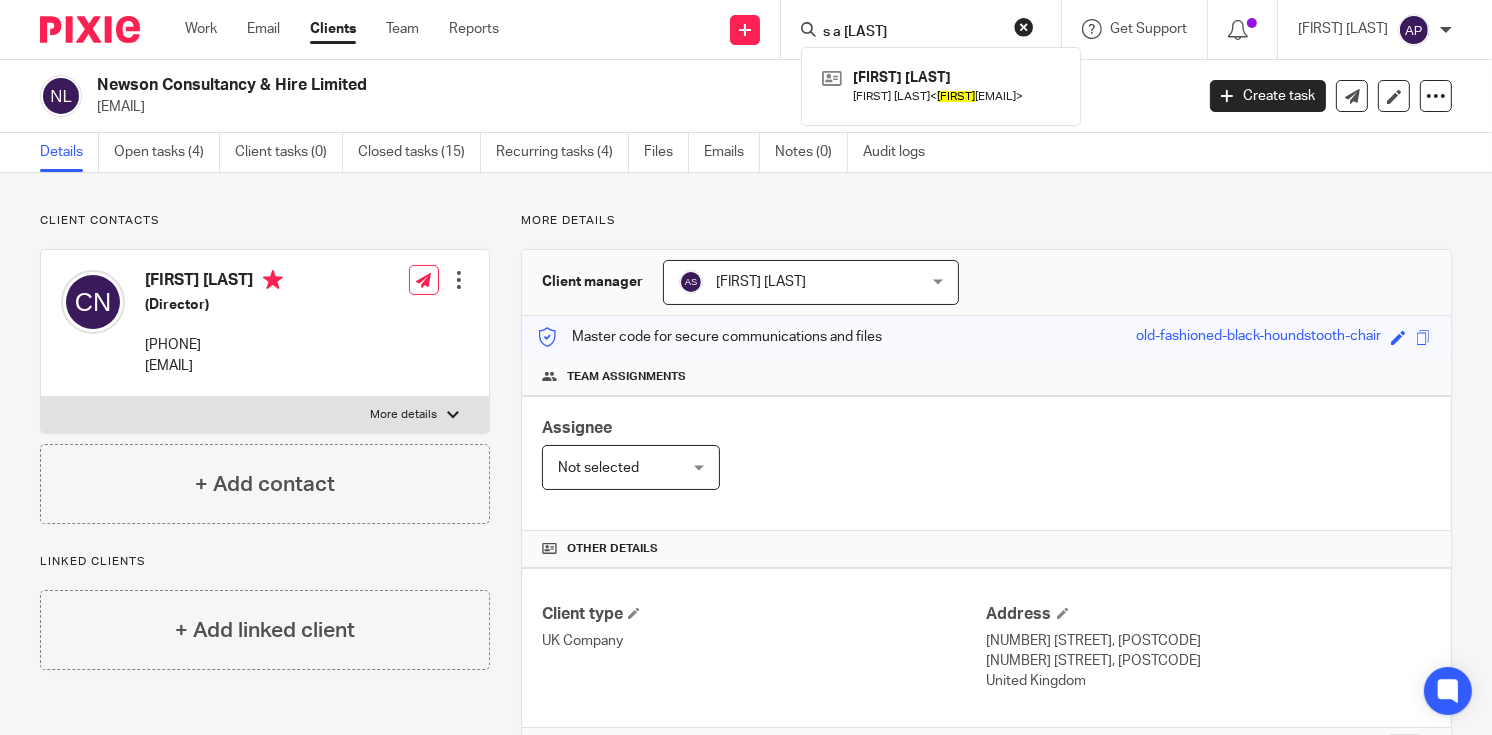 type on "s a [LAST]" 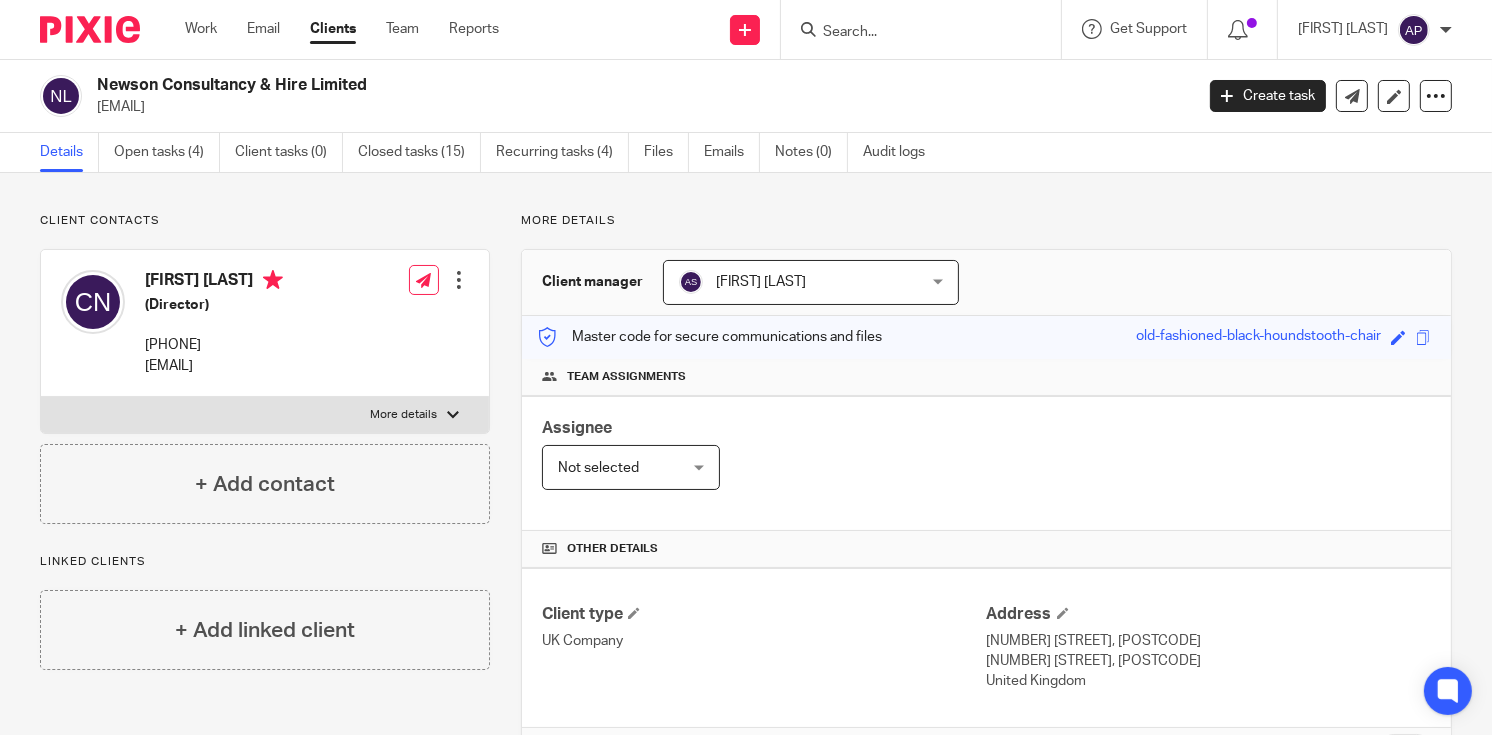 click at bounding box center [911, 33] 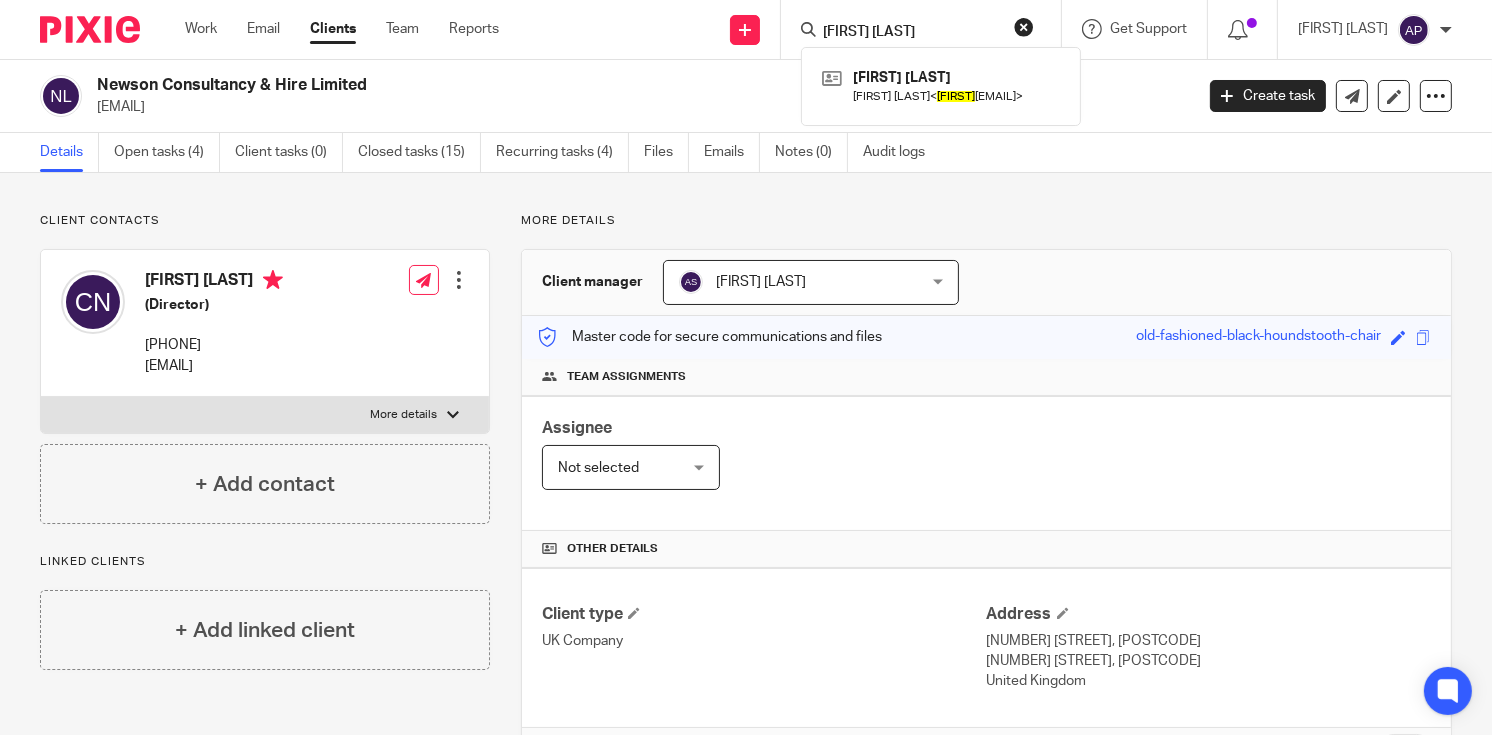 type on "[FIRST] [LAST]" 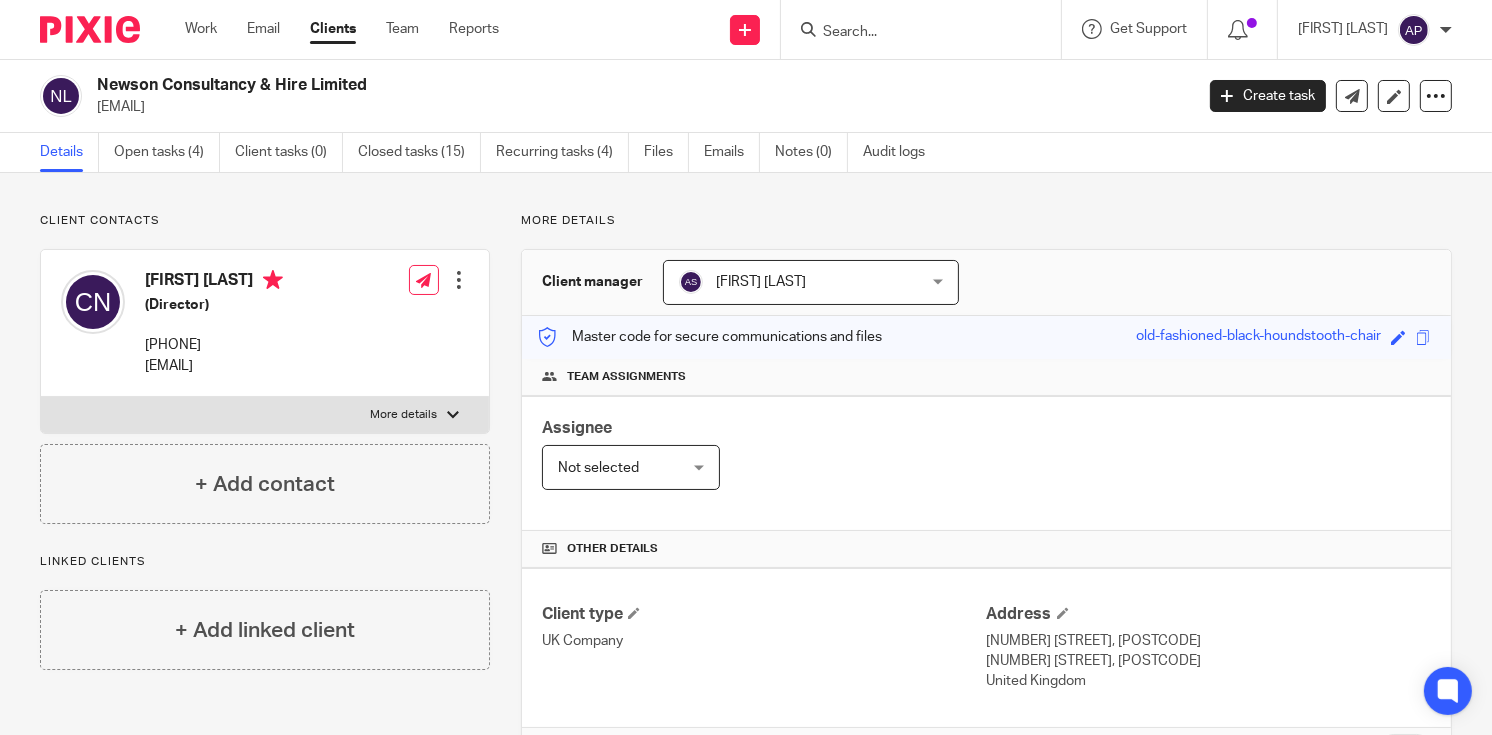 click at bounding box center (911, 33) 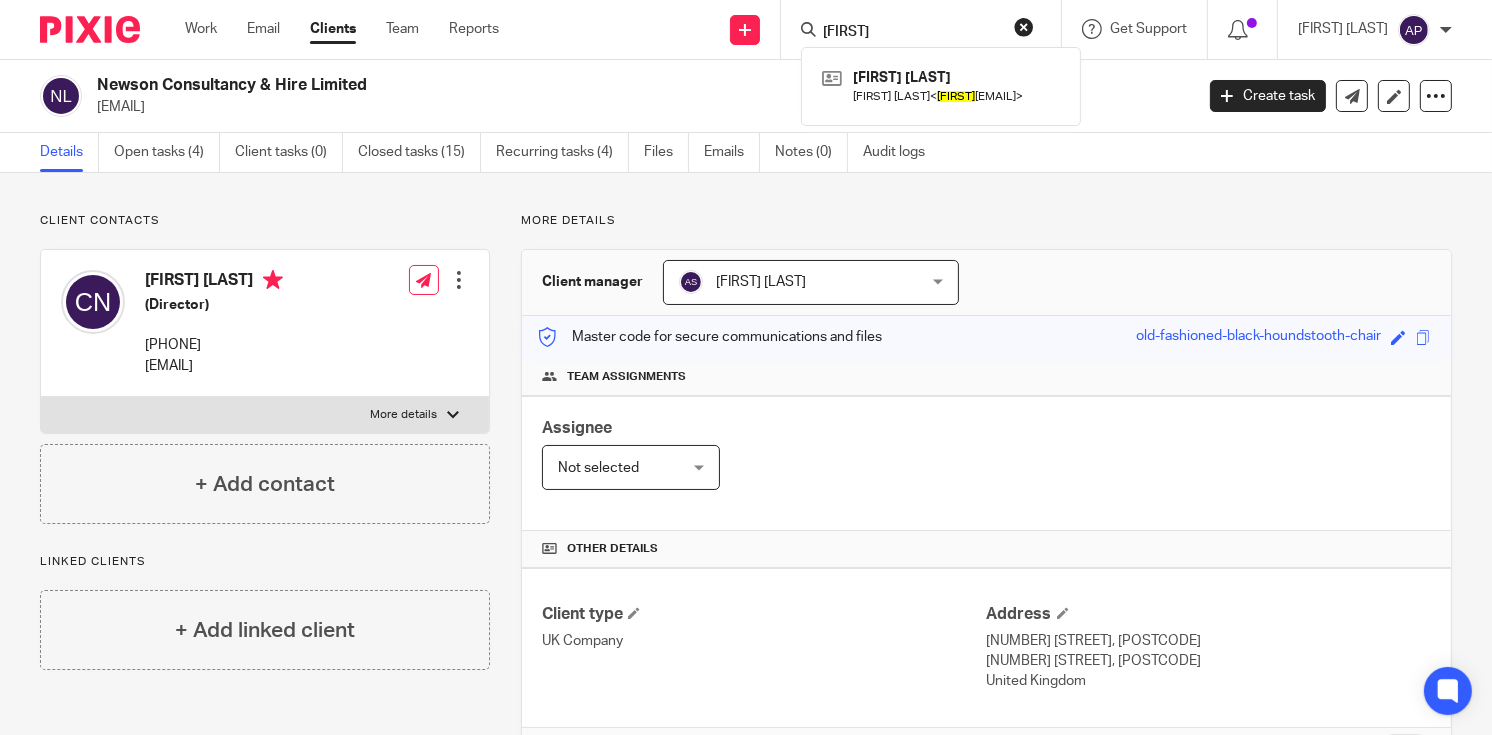 type on "[FIRST]" 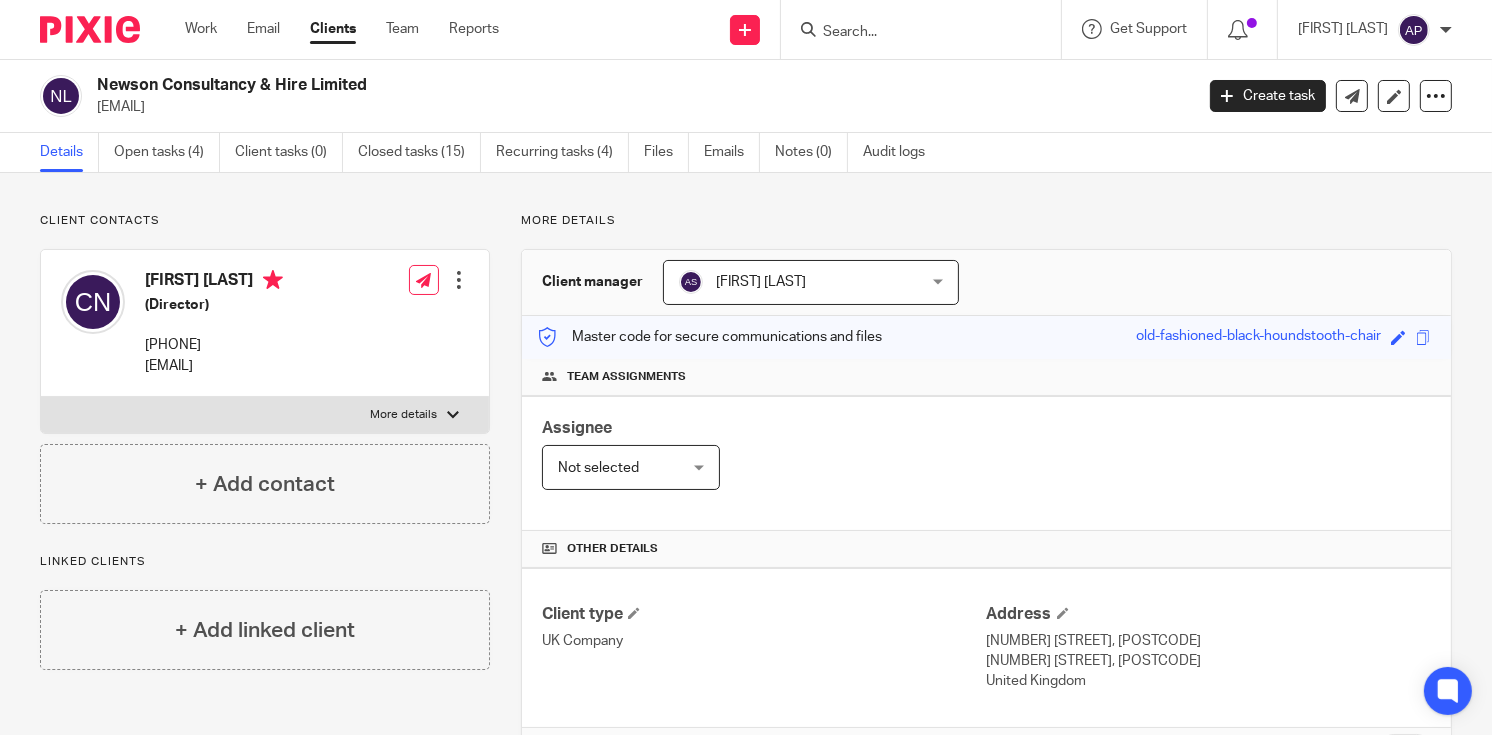 click at bounding box center (911, 33) 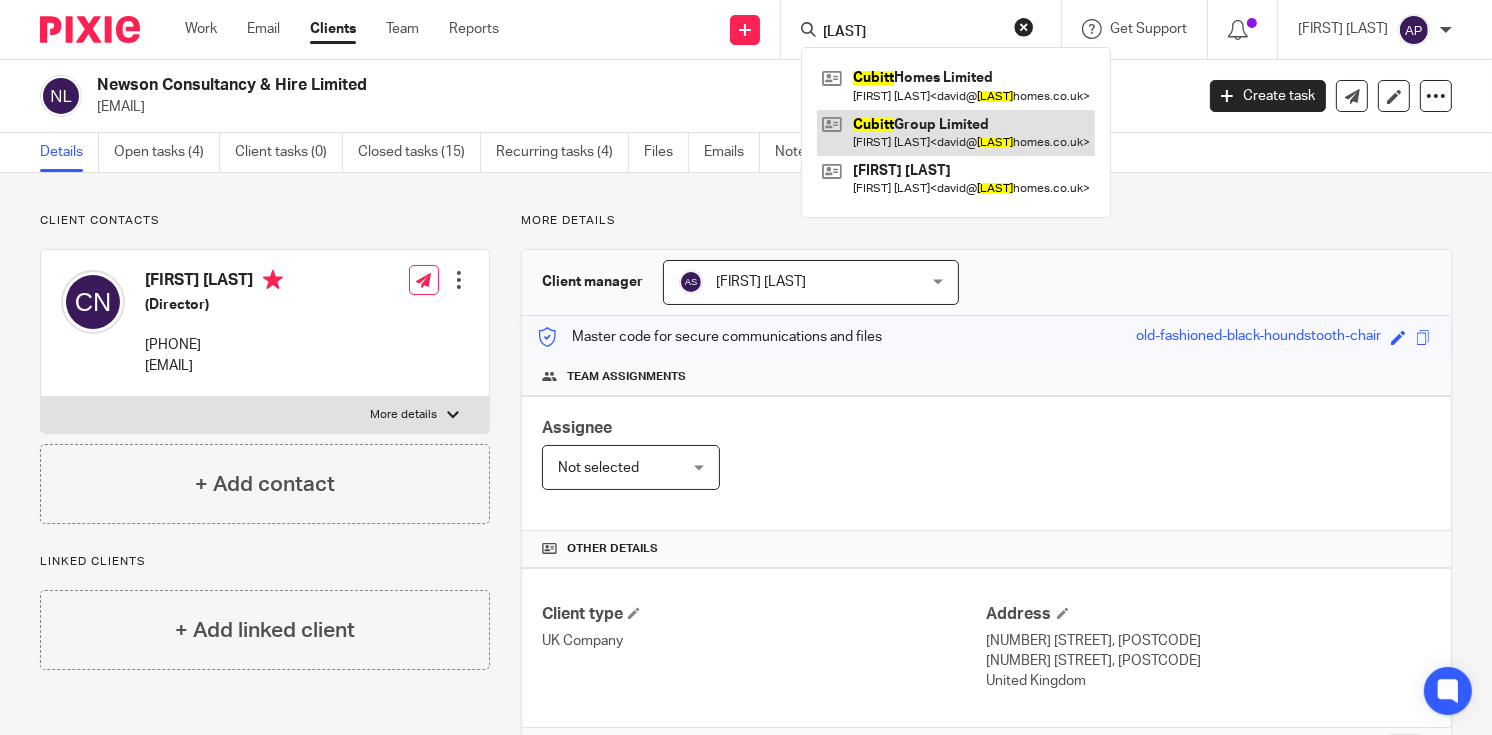 type on "CUBITT" 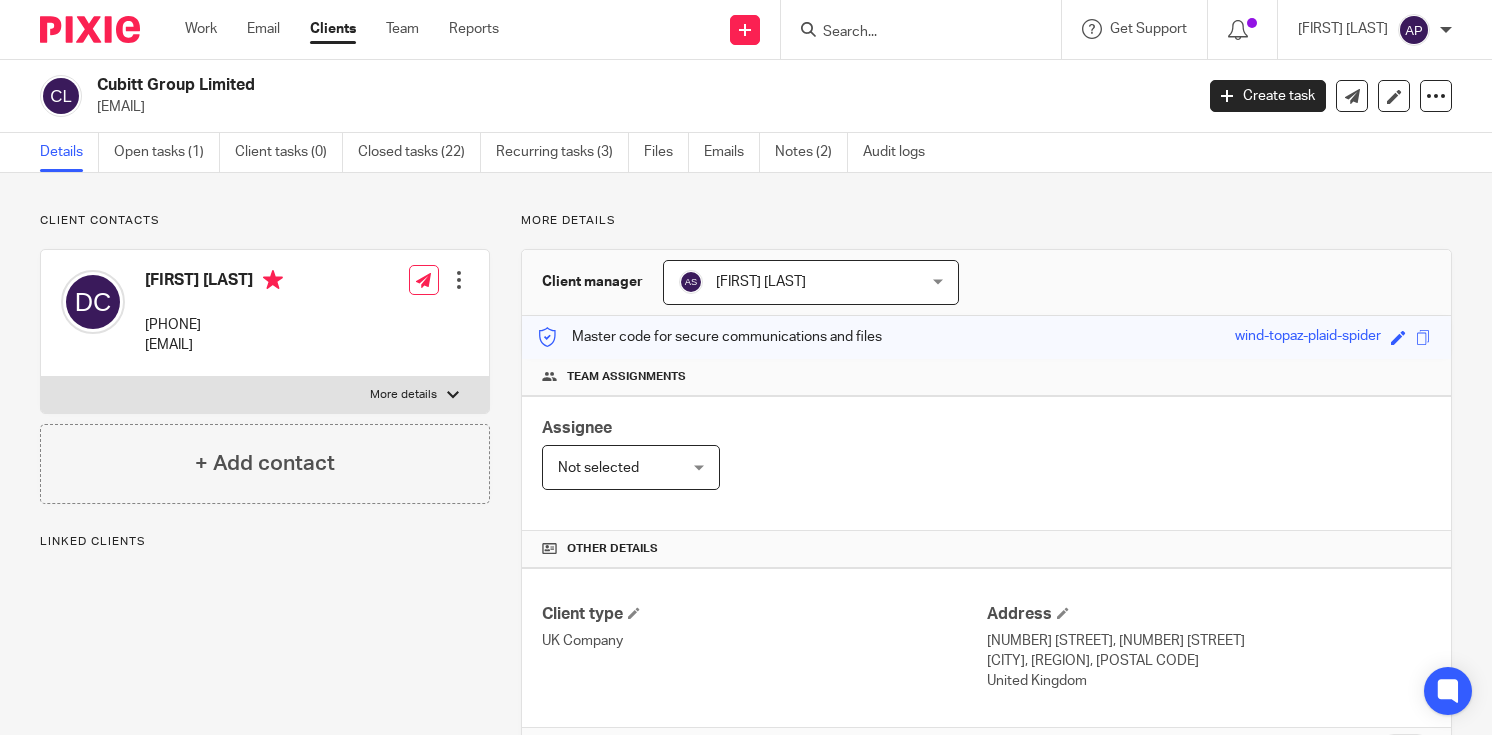 scroll, scrollTop: 0, scrollLeft: 0, axis: both 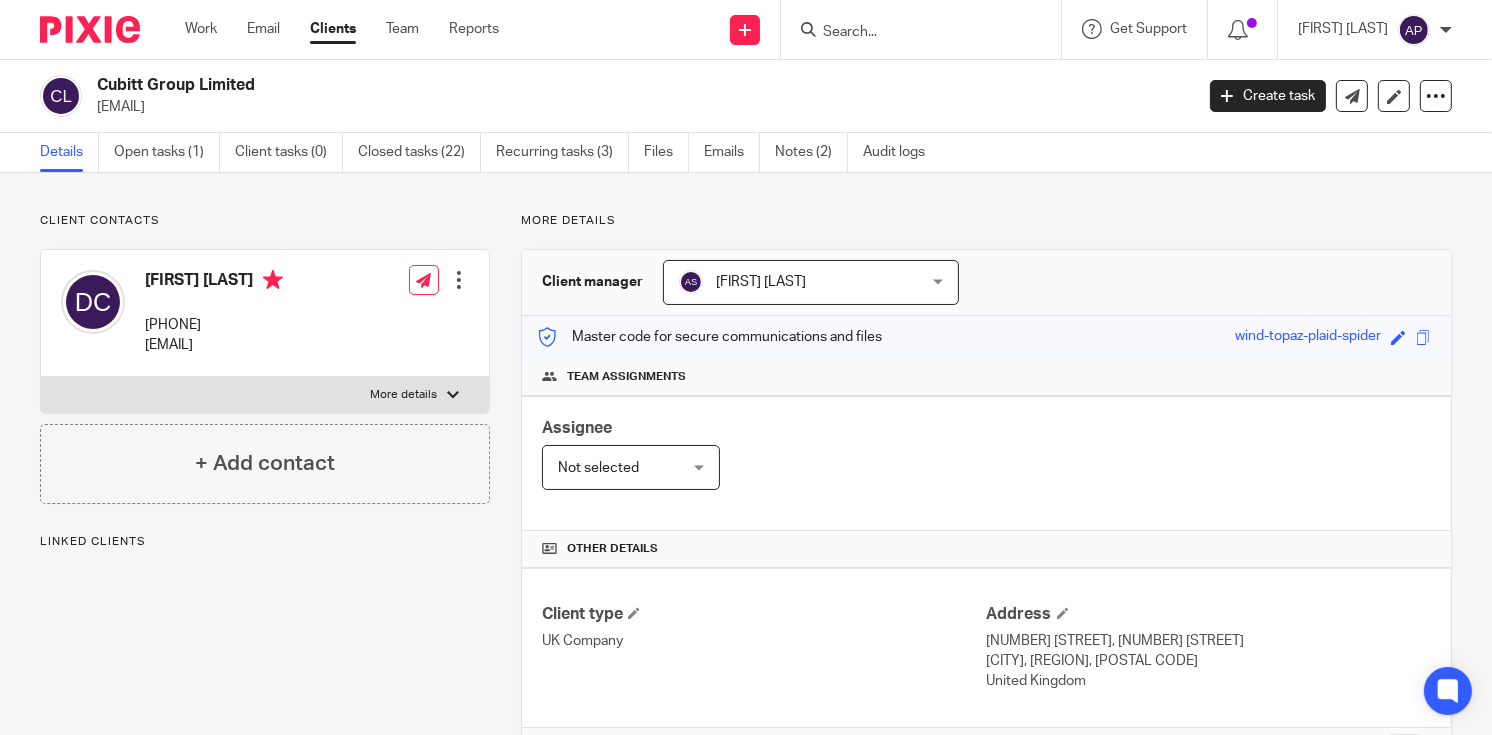 drag, startPoint x: 96, startPoint y: 83, endPoint x: 274, endPoint y: 83, distance: 178 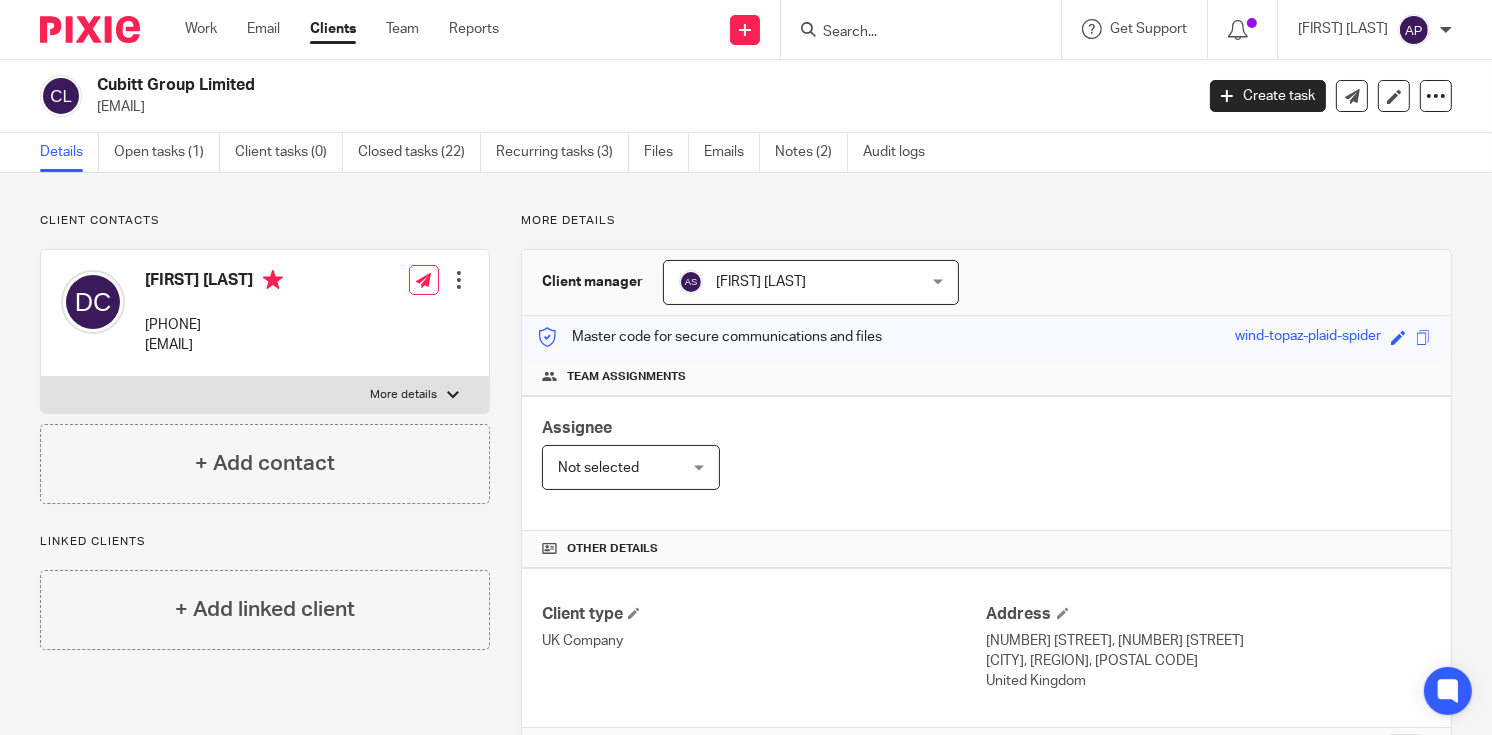copy on "Cubitt Group Limited" 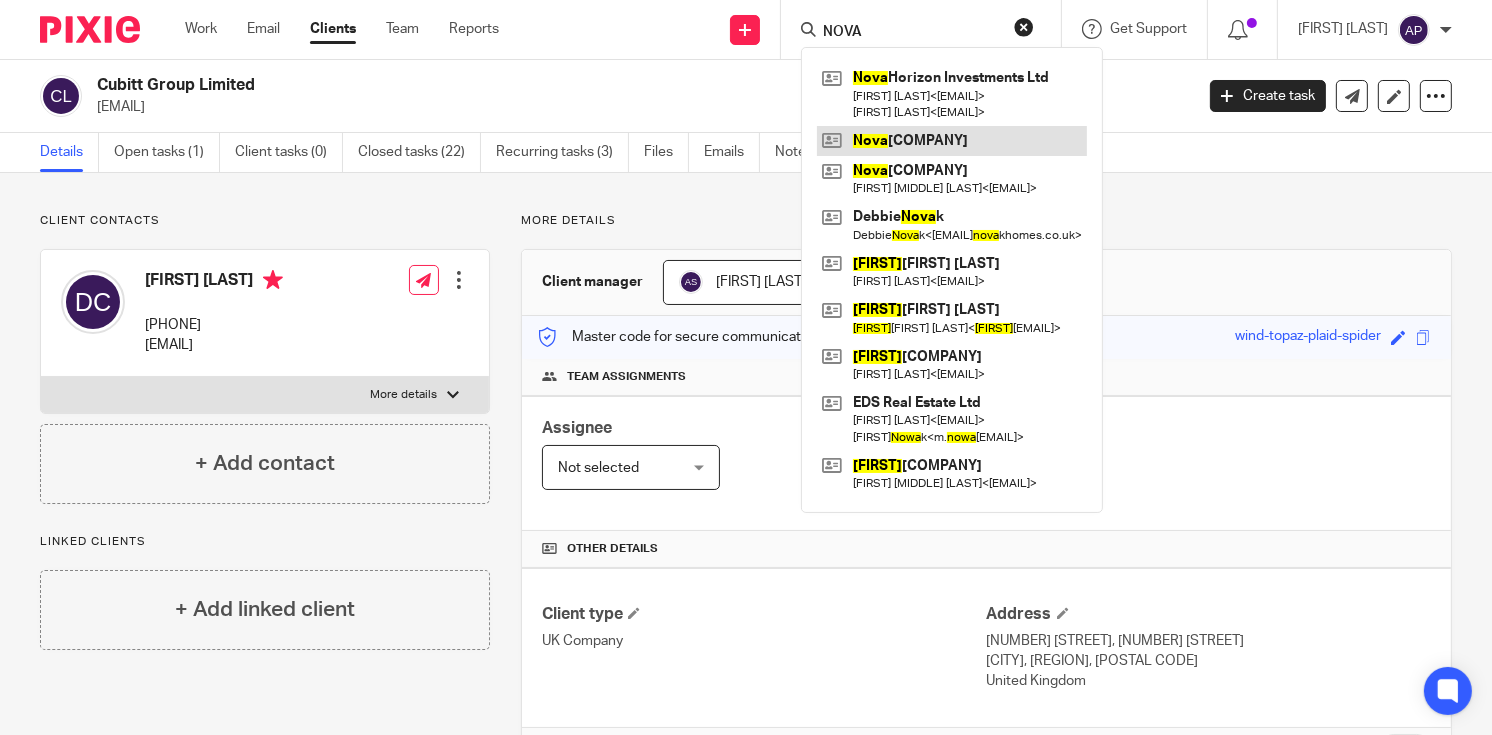 type on "NOVA" 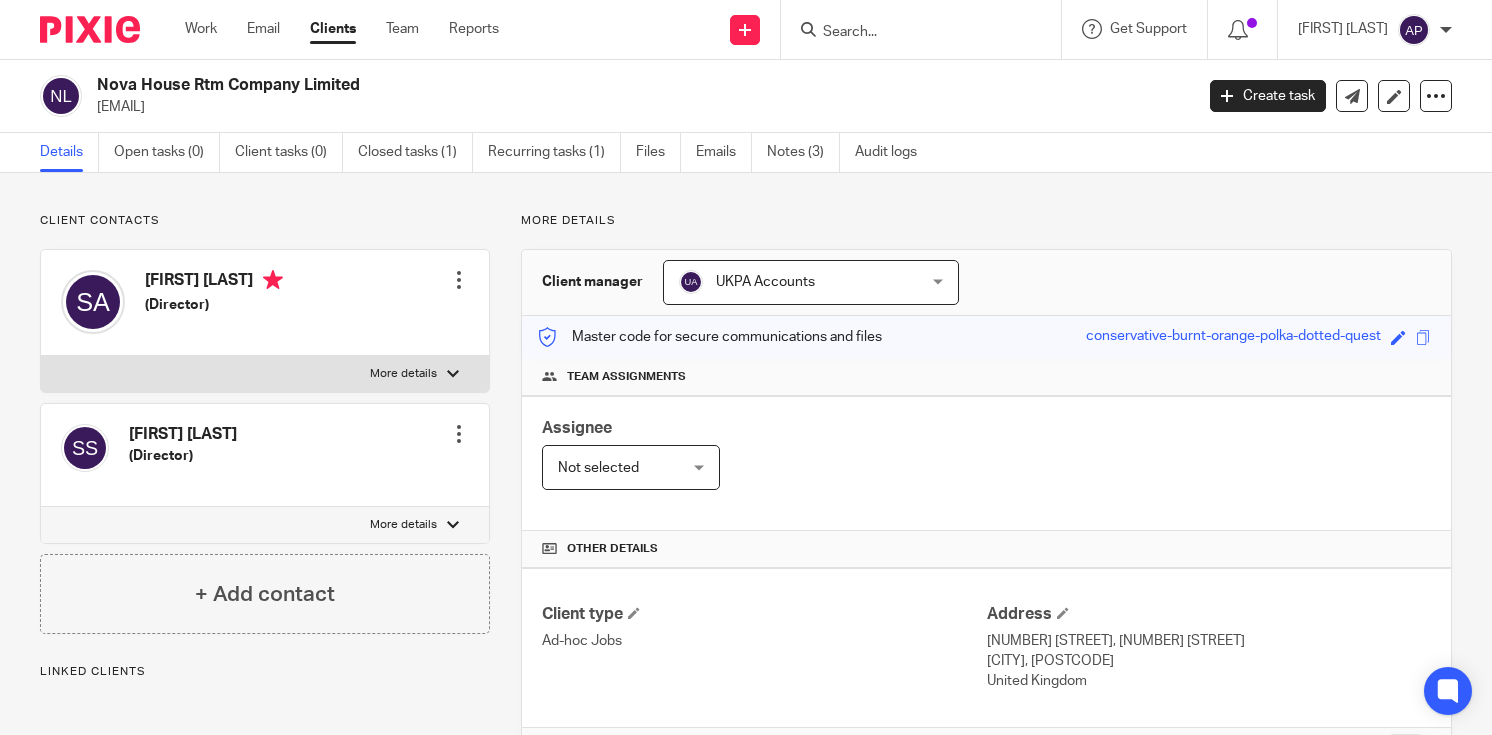 scroll, scrollTop: 0, scrollLeft: 0, axis: both 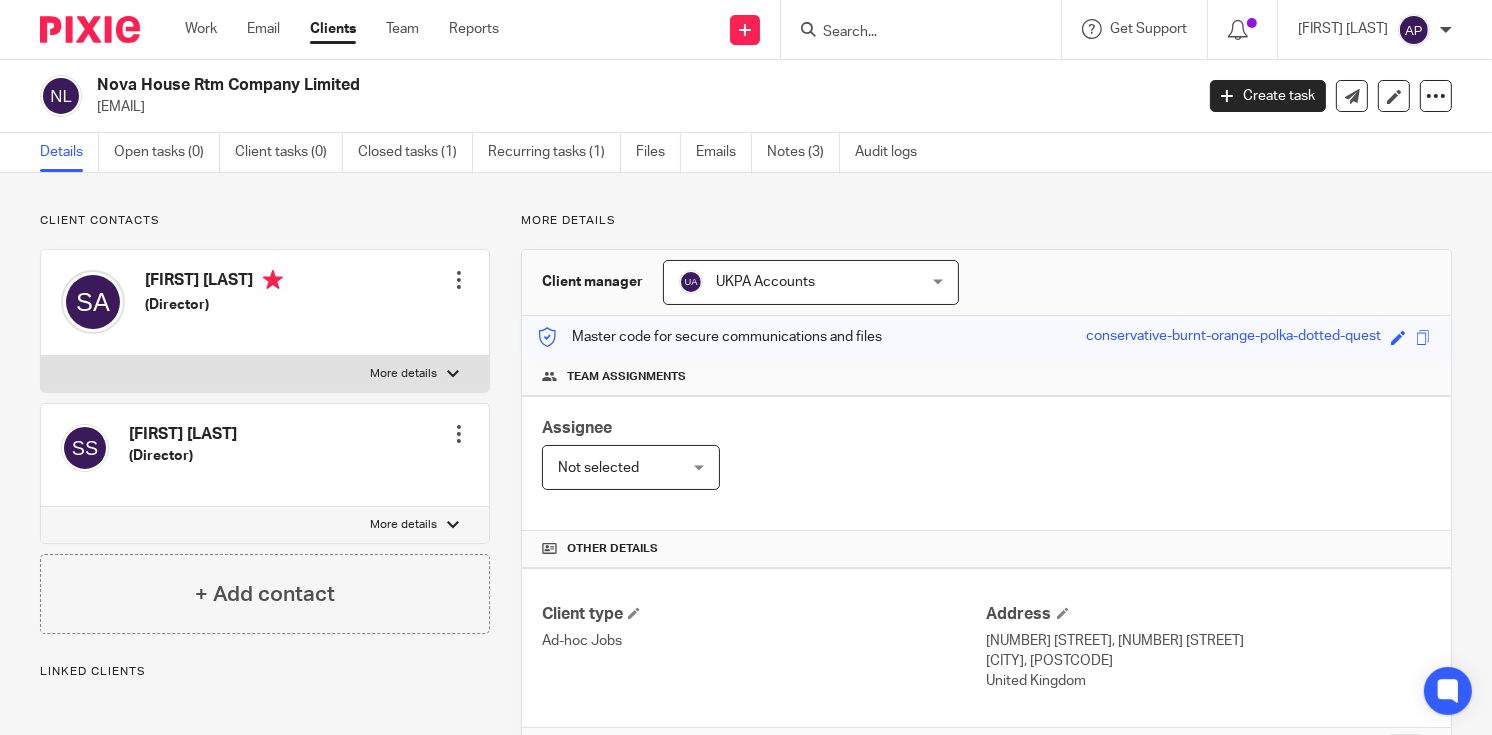 drag, startPoint x: 96, startPoint y: 83, endPoint x: 388, endPoint y: 79, distance: 292.0274 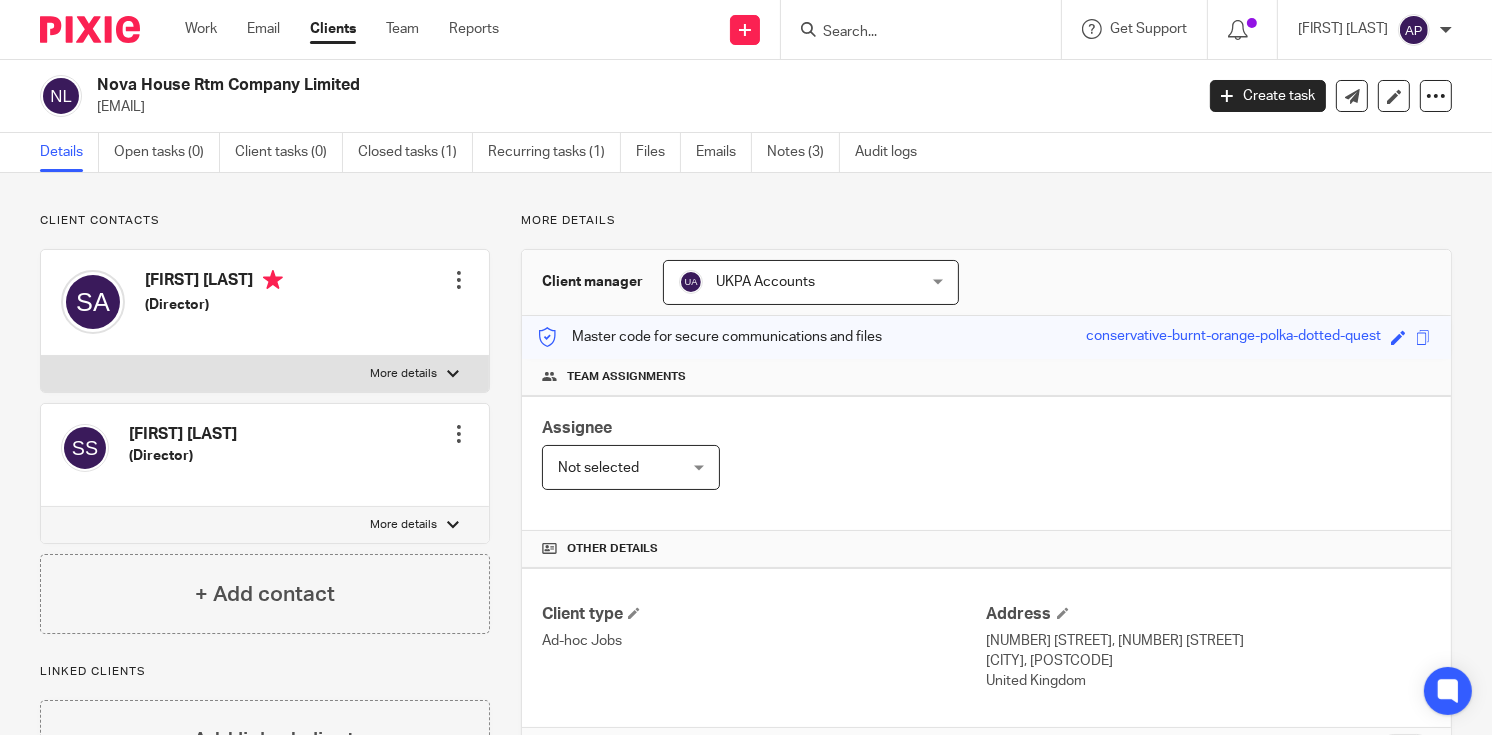 click at bounding box center [911, 33] 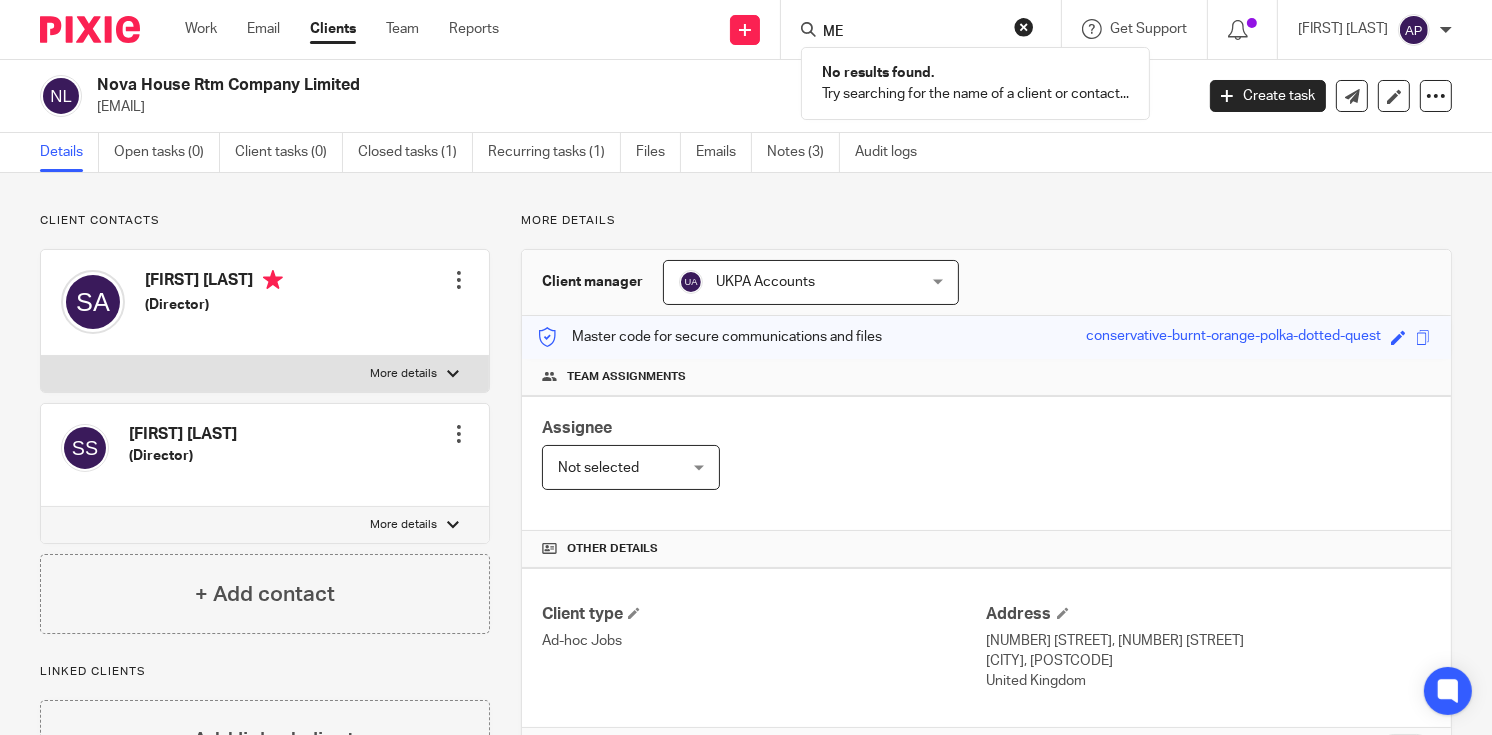 type on "M" 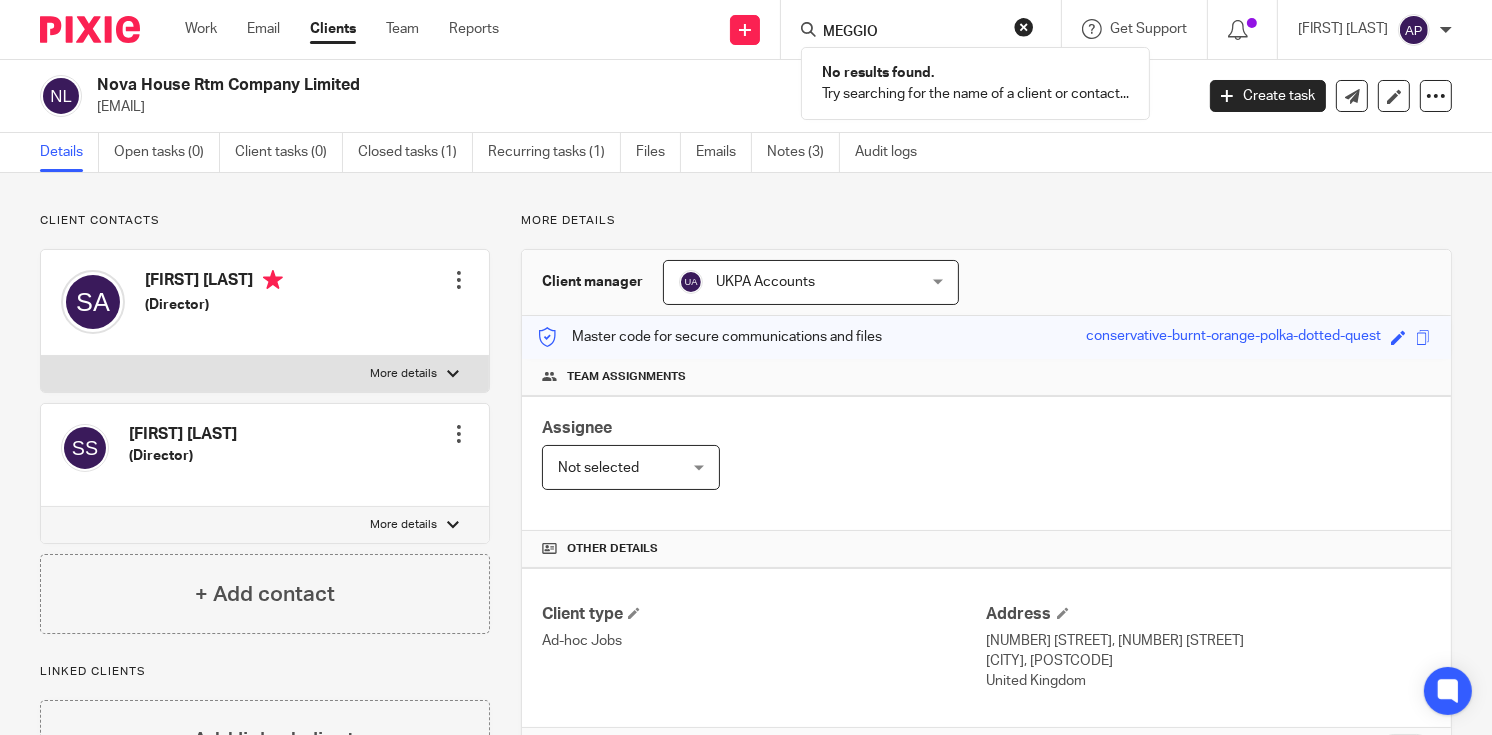 type on "MEGGIO" 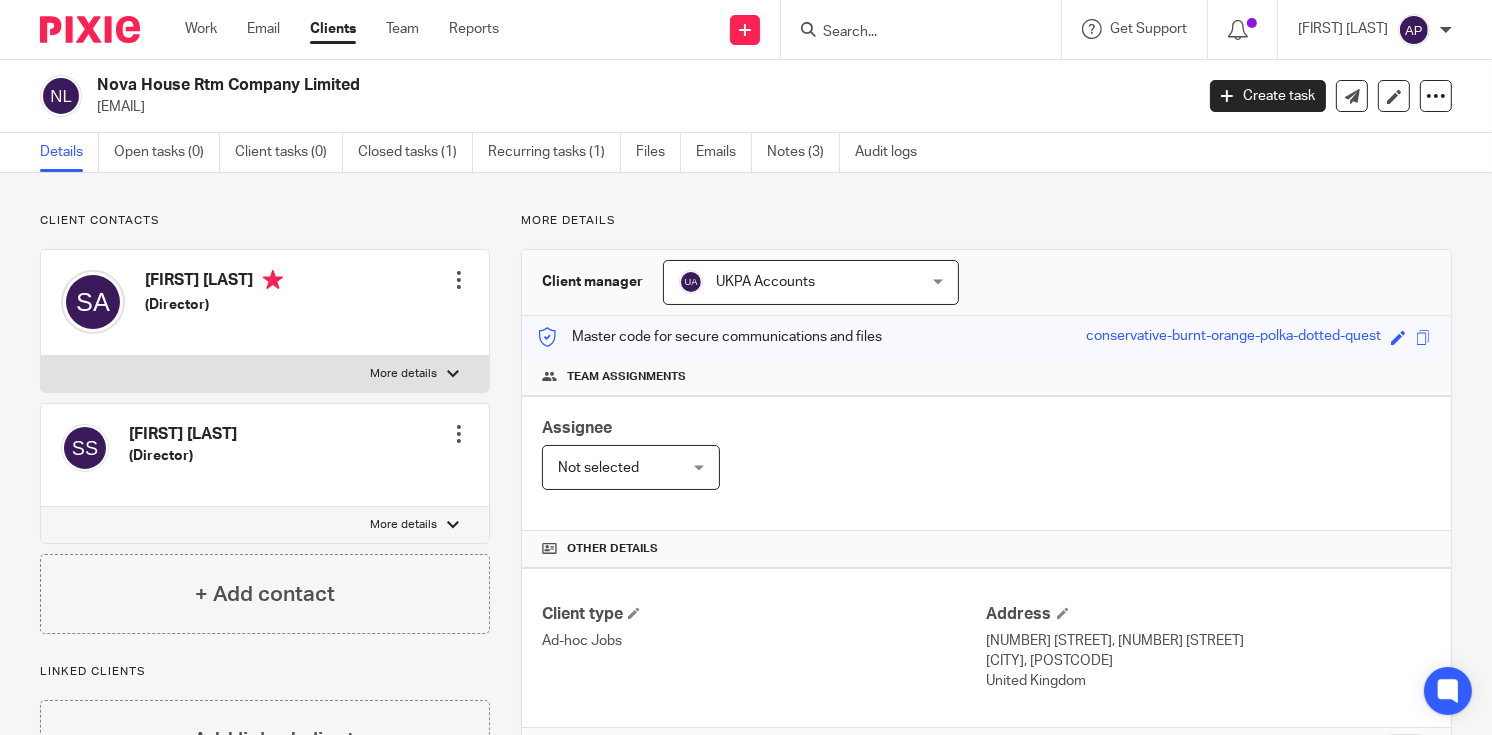click at bounding box center (927, 29) 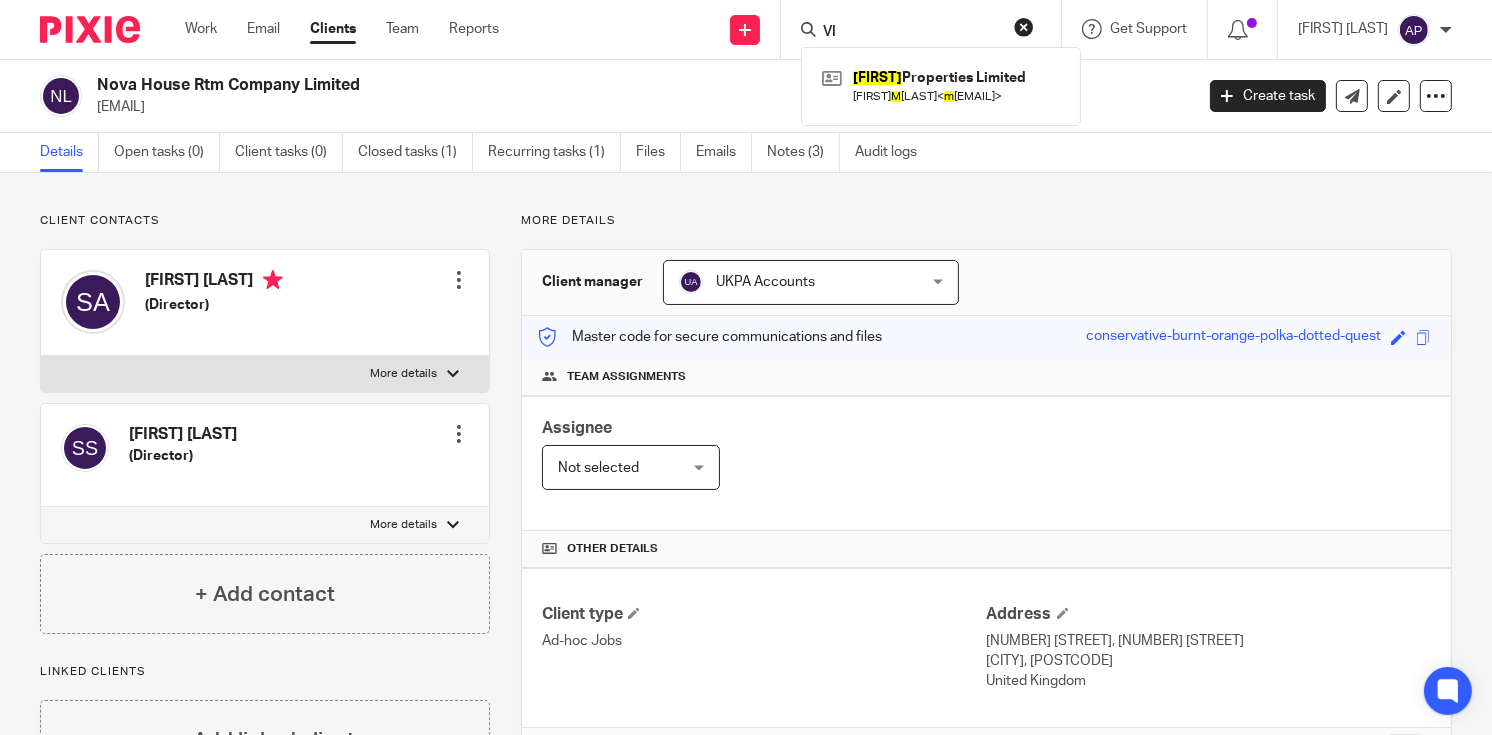 type on "V" 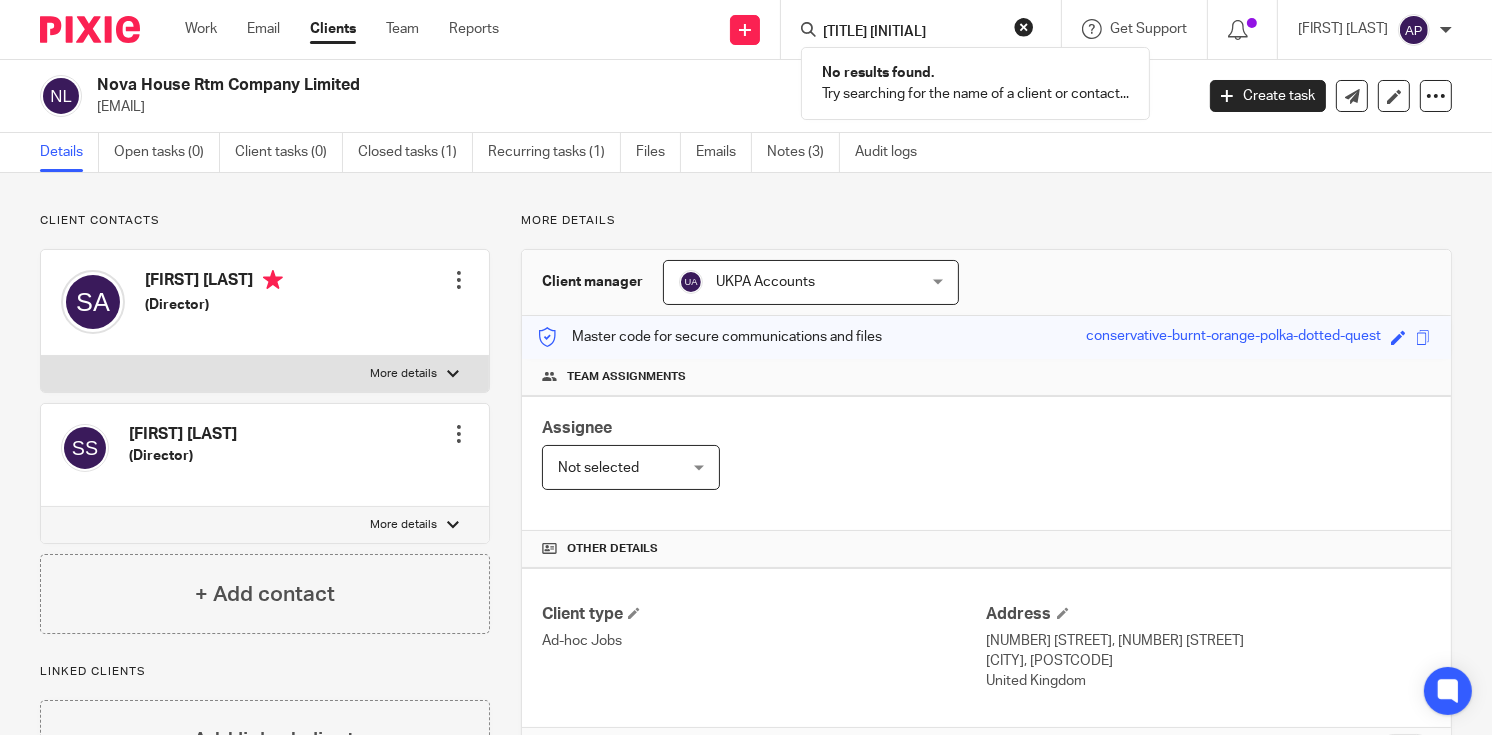 type on "[TITLE] [INITIAL]" 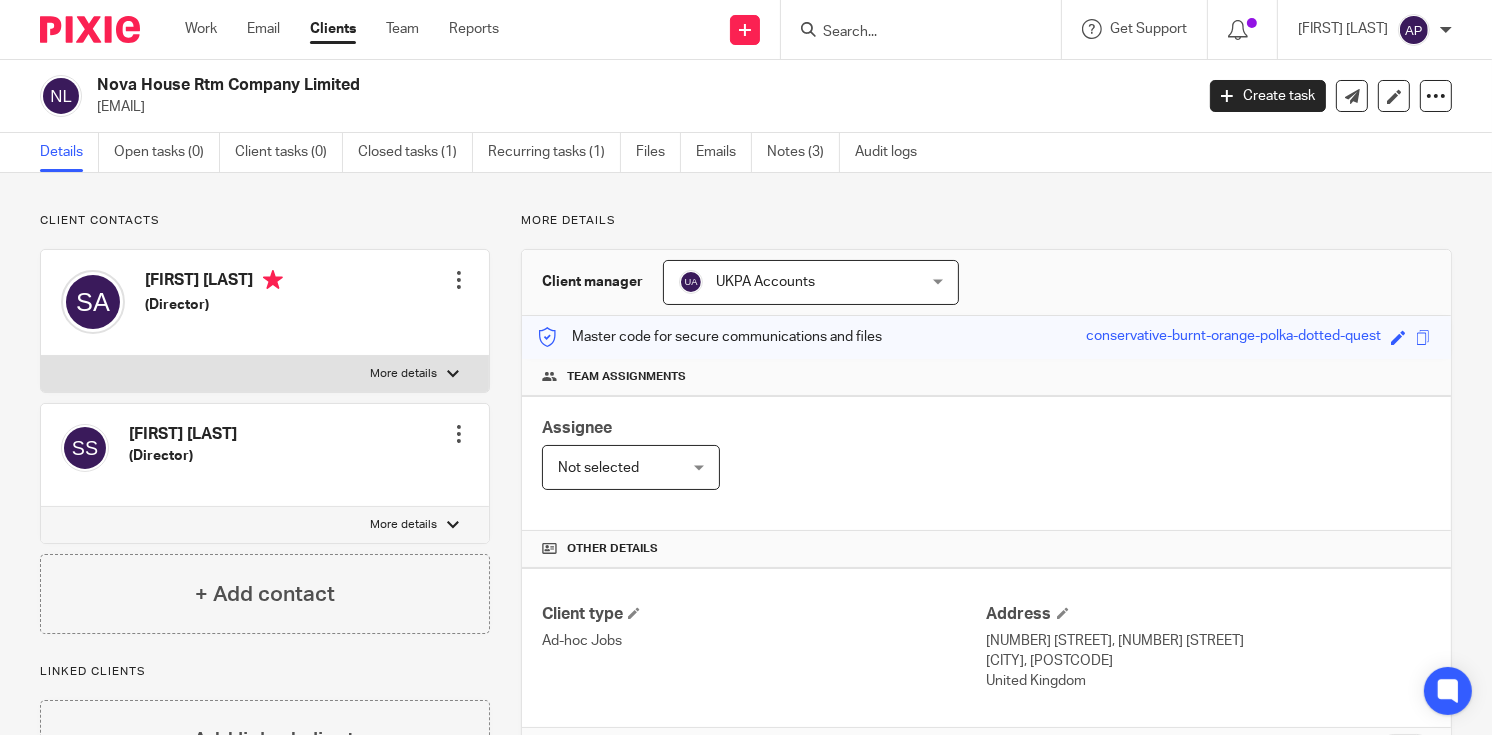 click at bounding box center [911, 33] 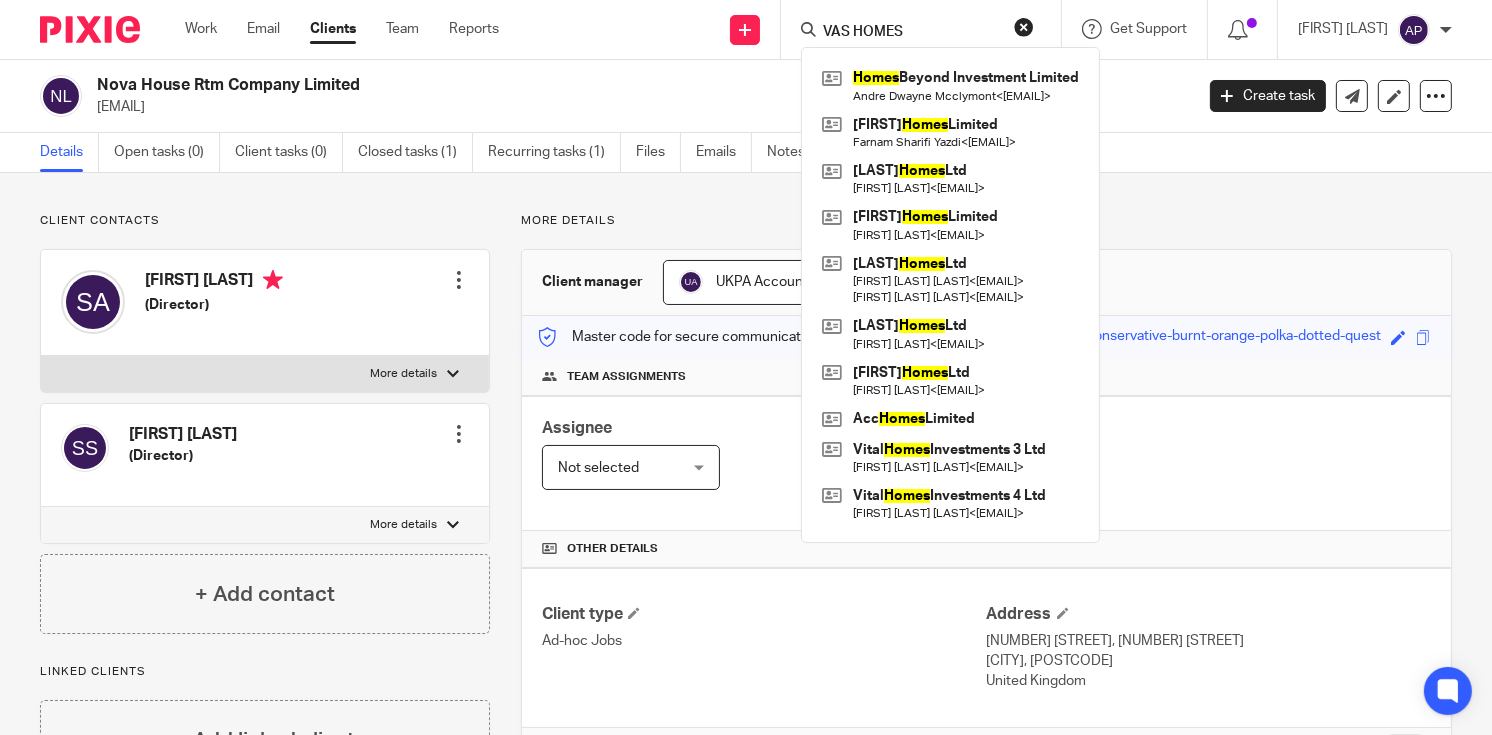 type on "VAS HOMES" 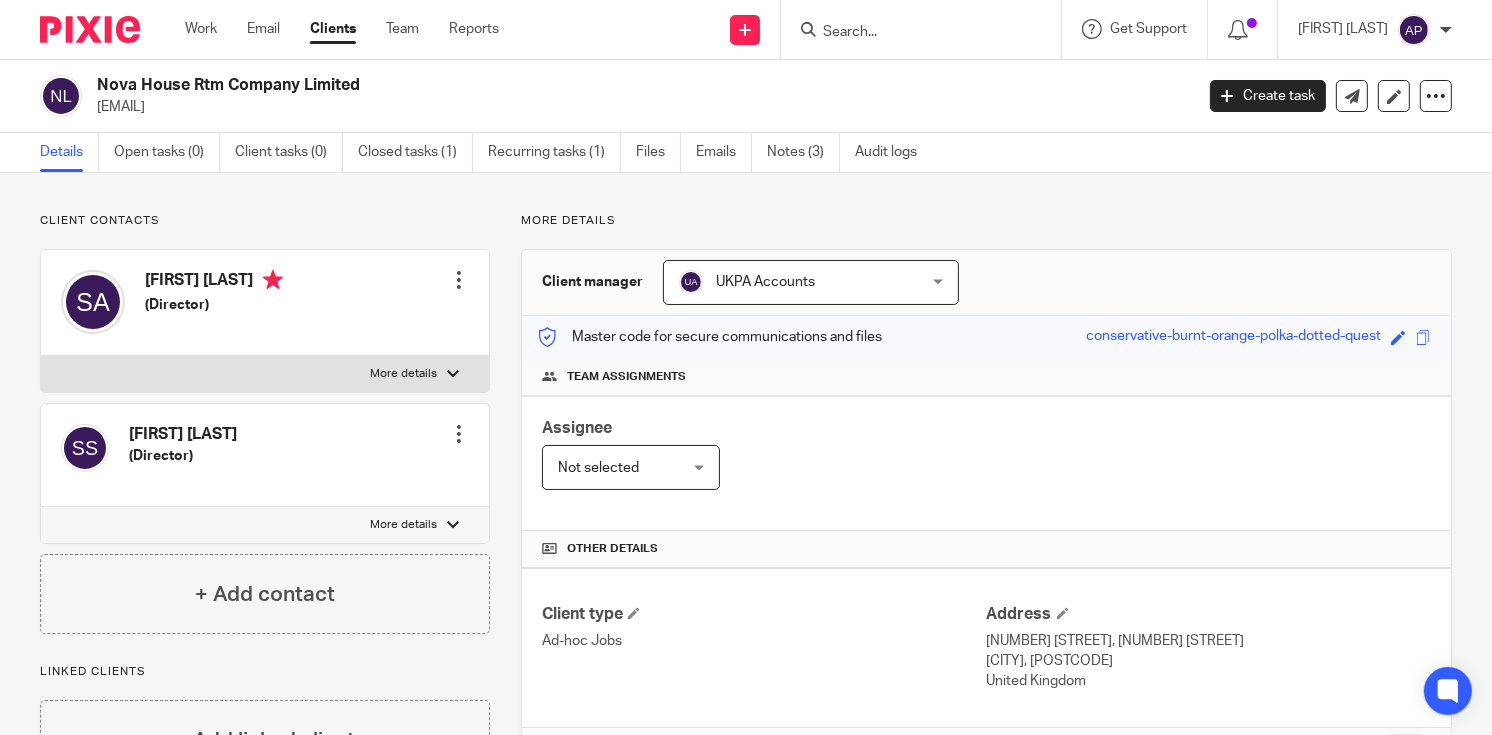 click at bounding box center (911, 33) 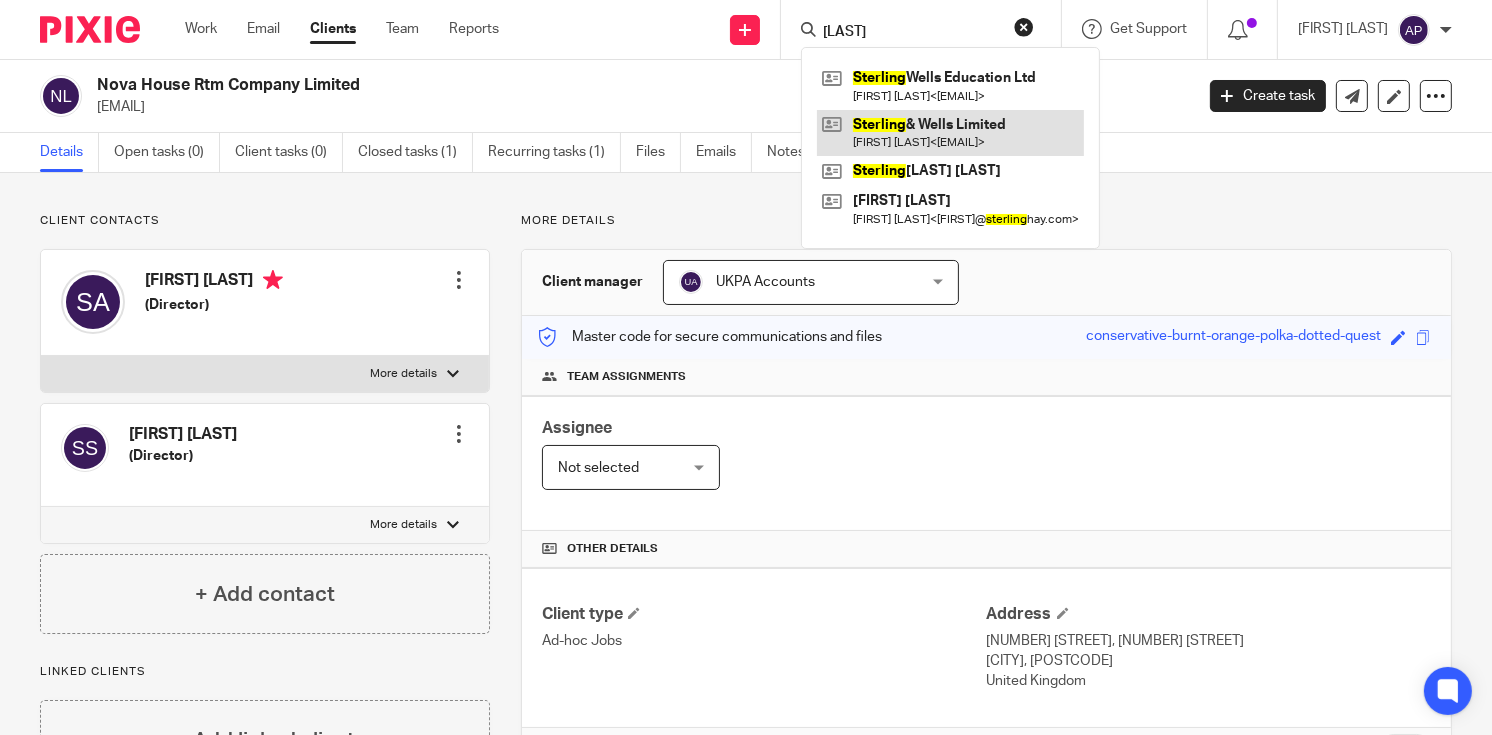 type on "[LAST]" 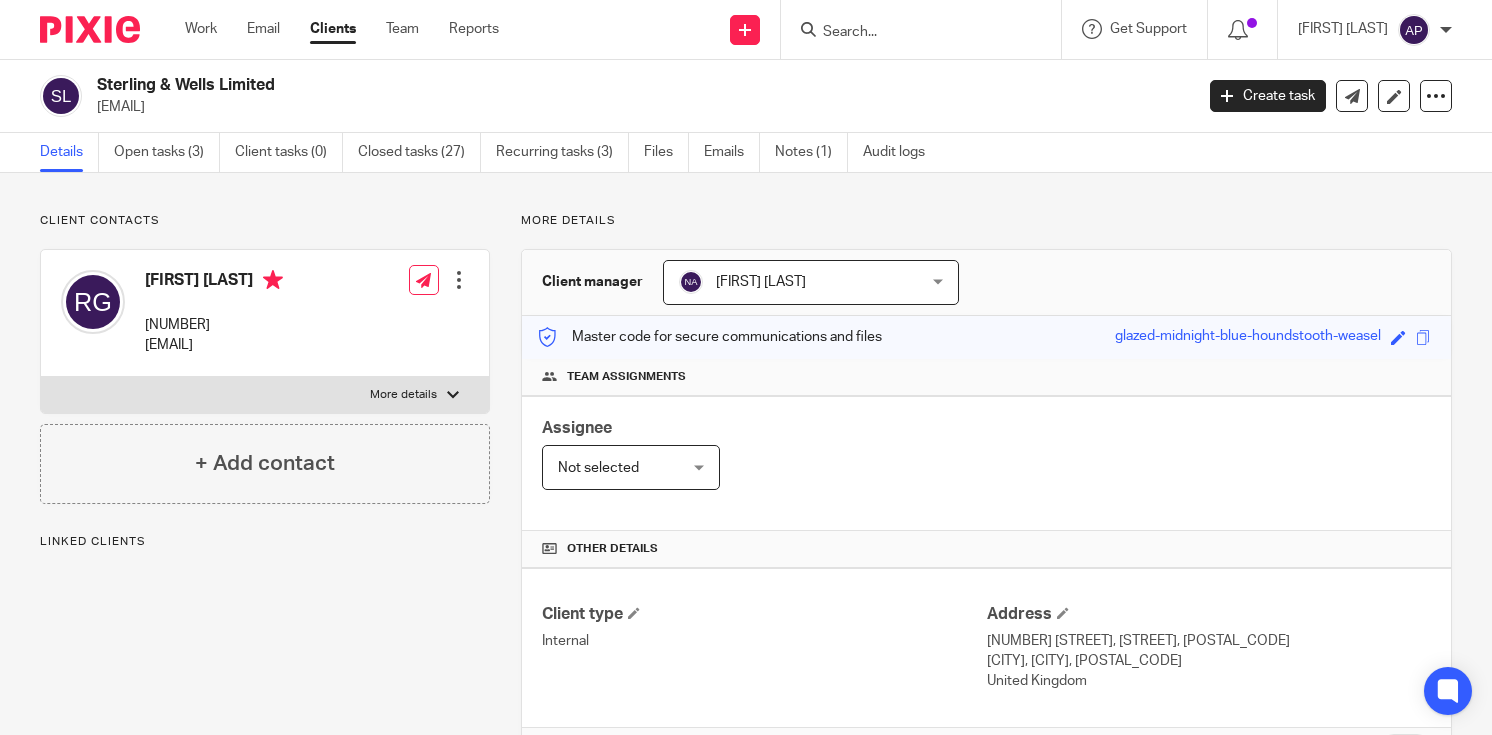 scroll, scrollTop: 0, scrollLeft: 0, axis: both 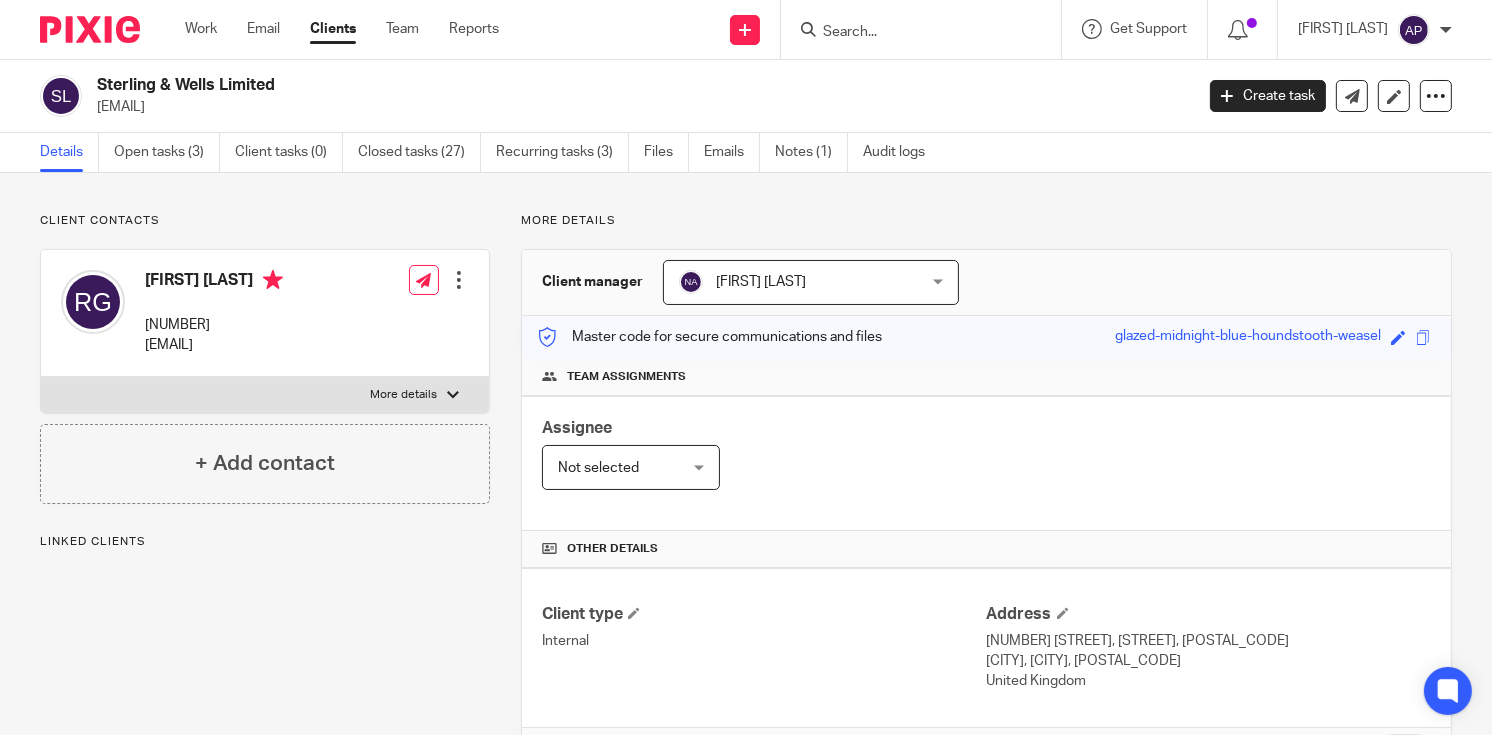 drag, startPoint x: 93, startPoint y: 84, endPoint x: 292, endPoint y: 83, distance: 199.00252 